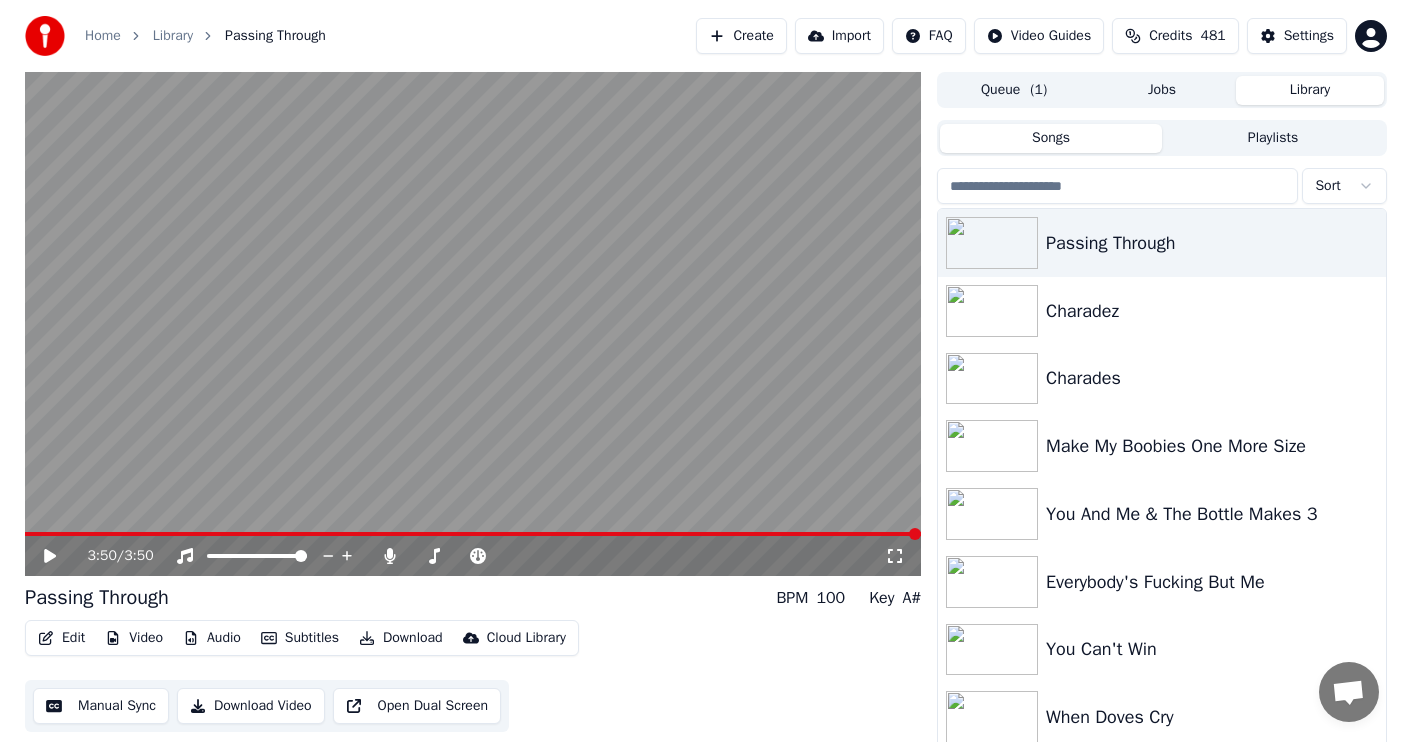 scroll, scrollTop: 0, scrollLeft: 0, axis: both 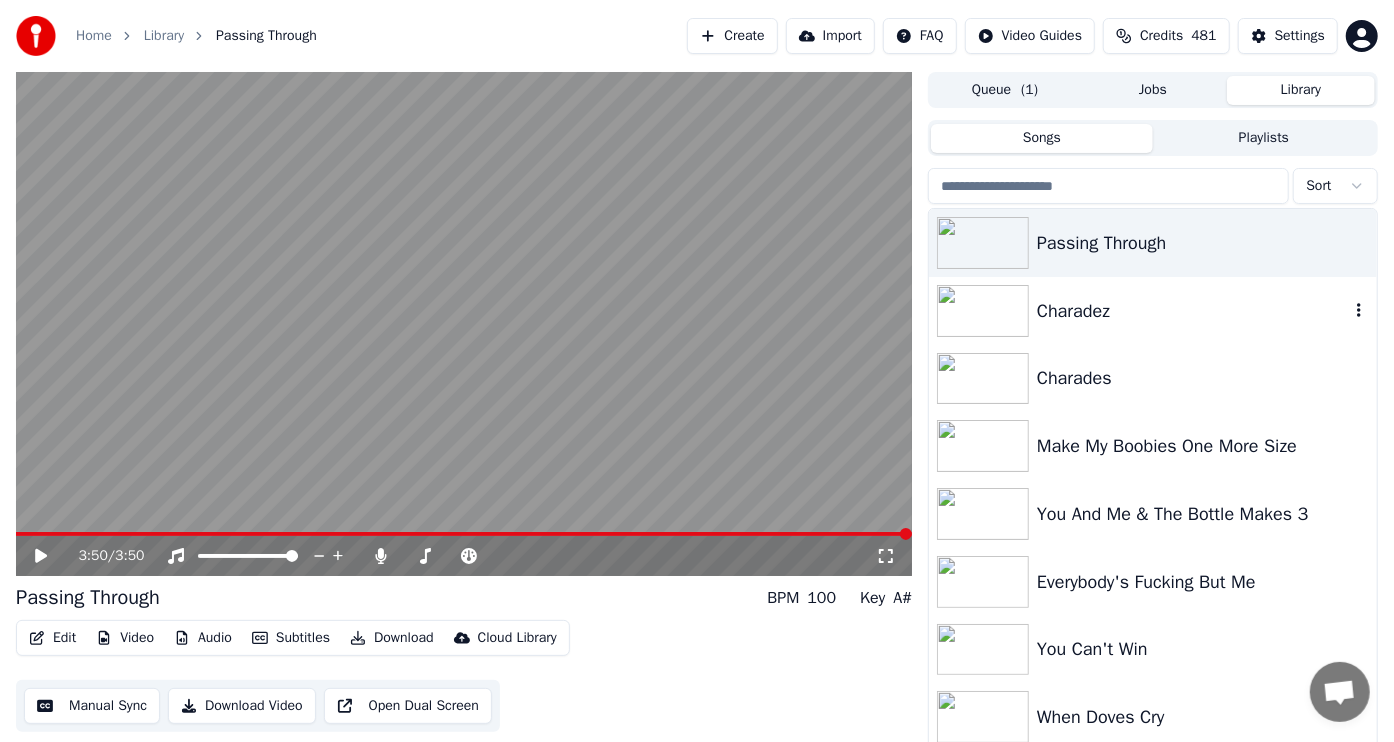 click at bounding box center [983, 311] 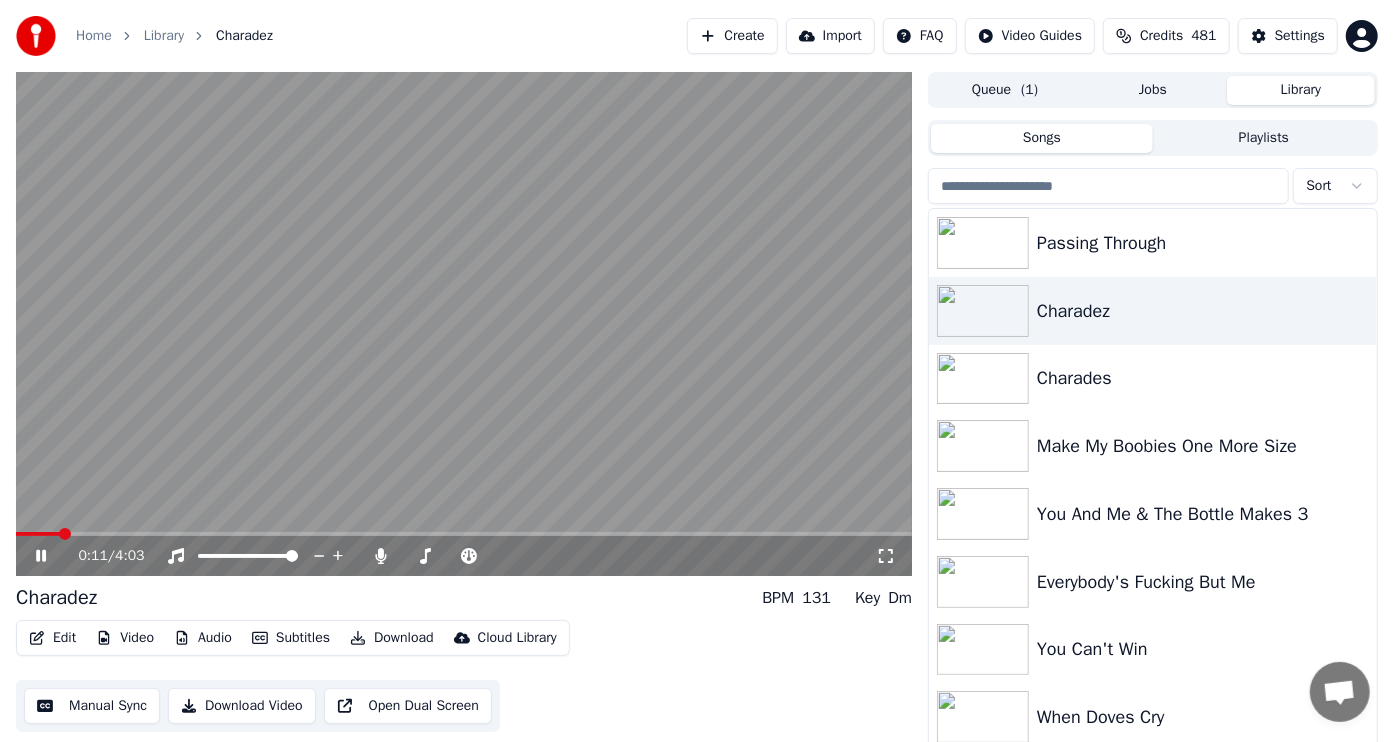 click 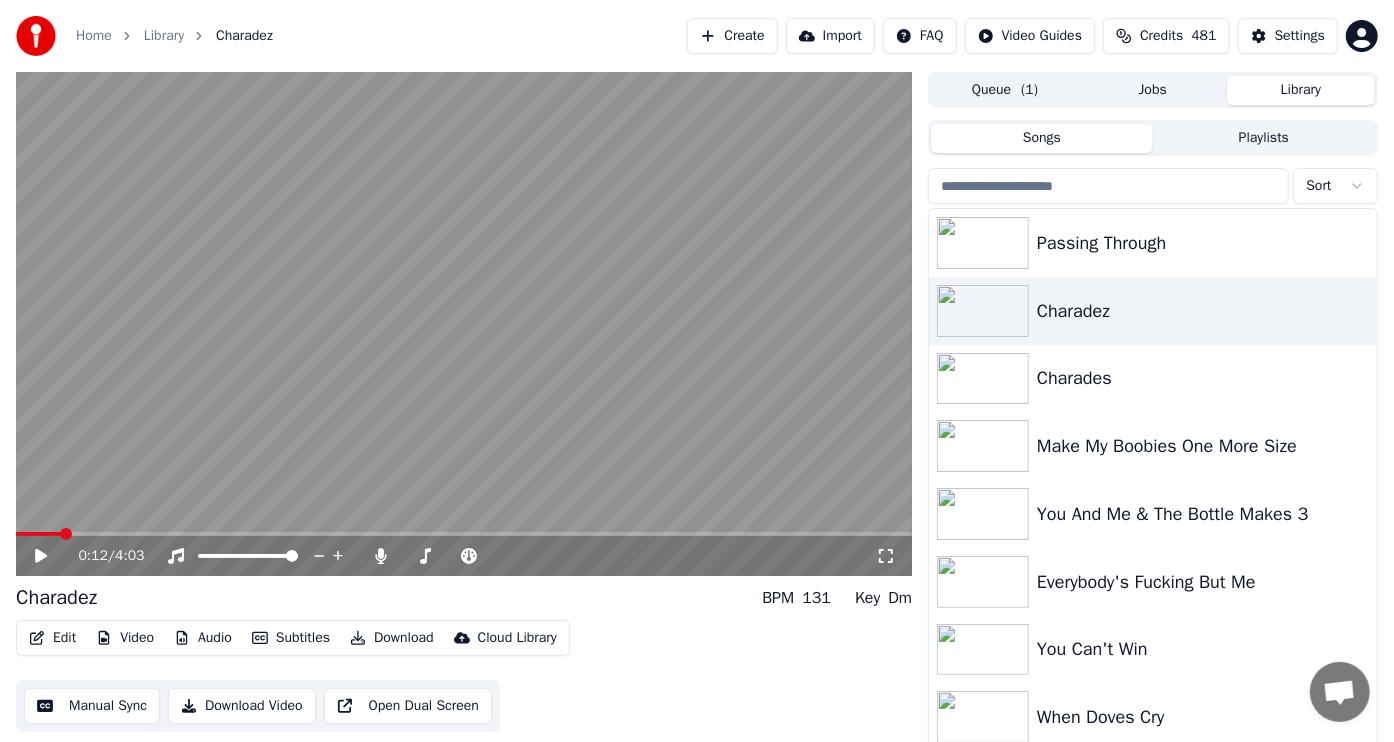 click 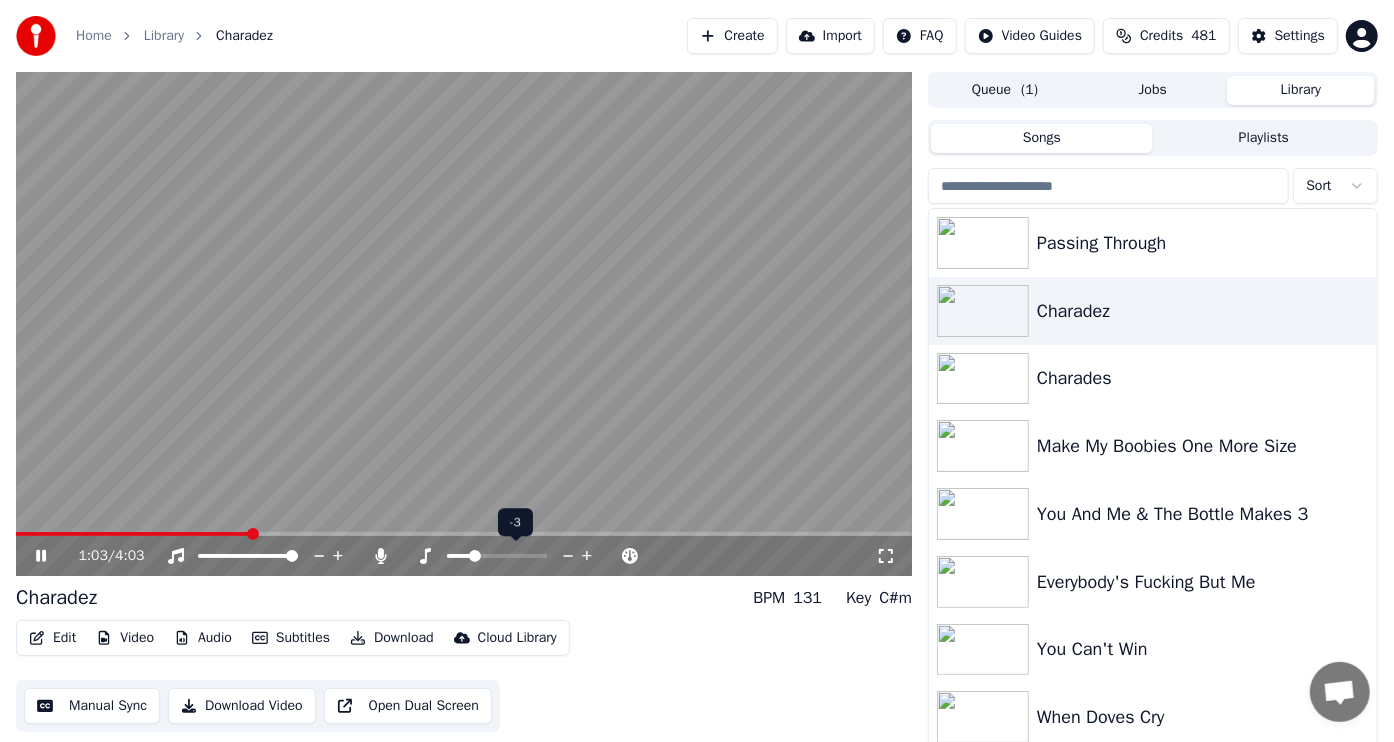 click at bounding box center (475, 556) 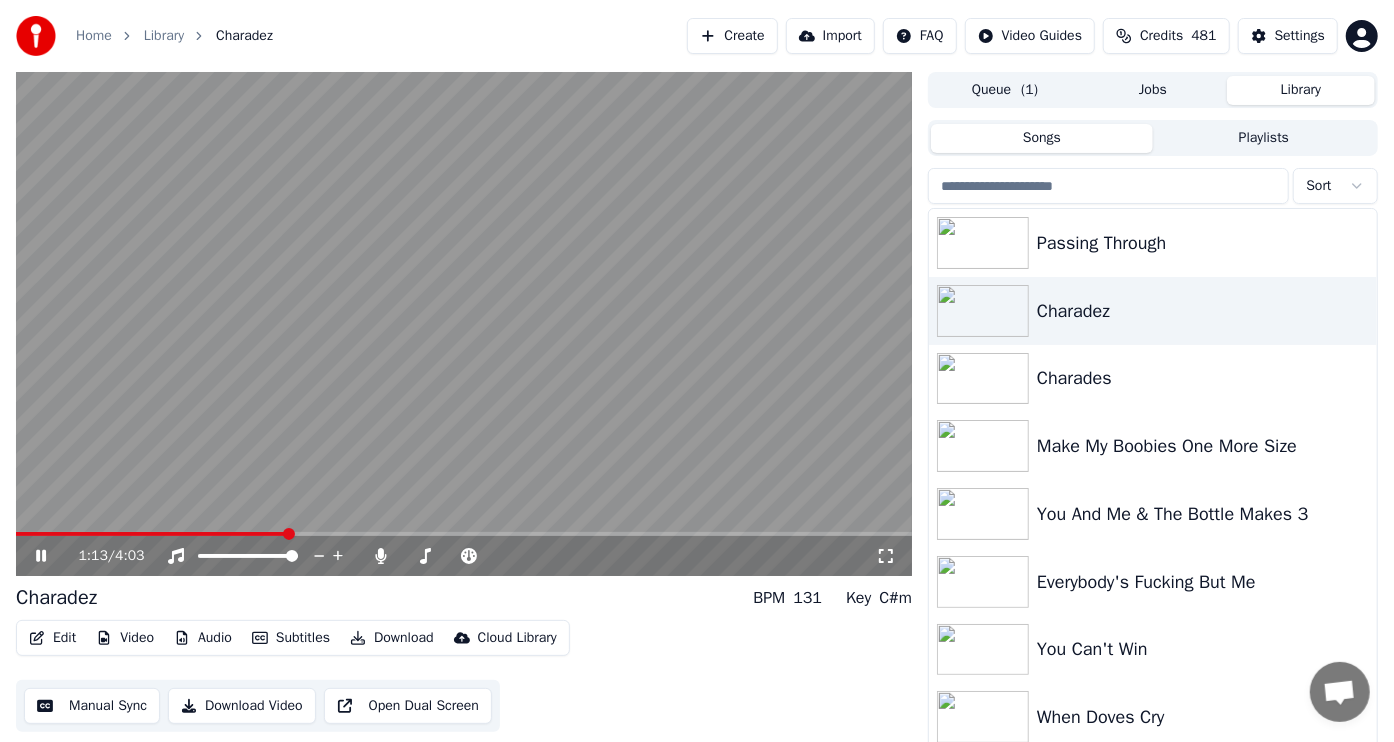 click 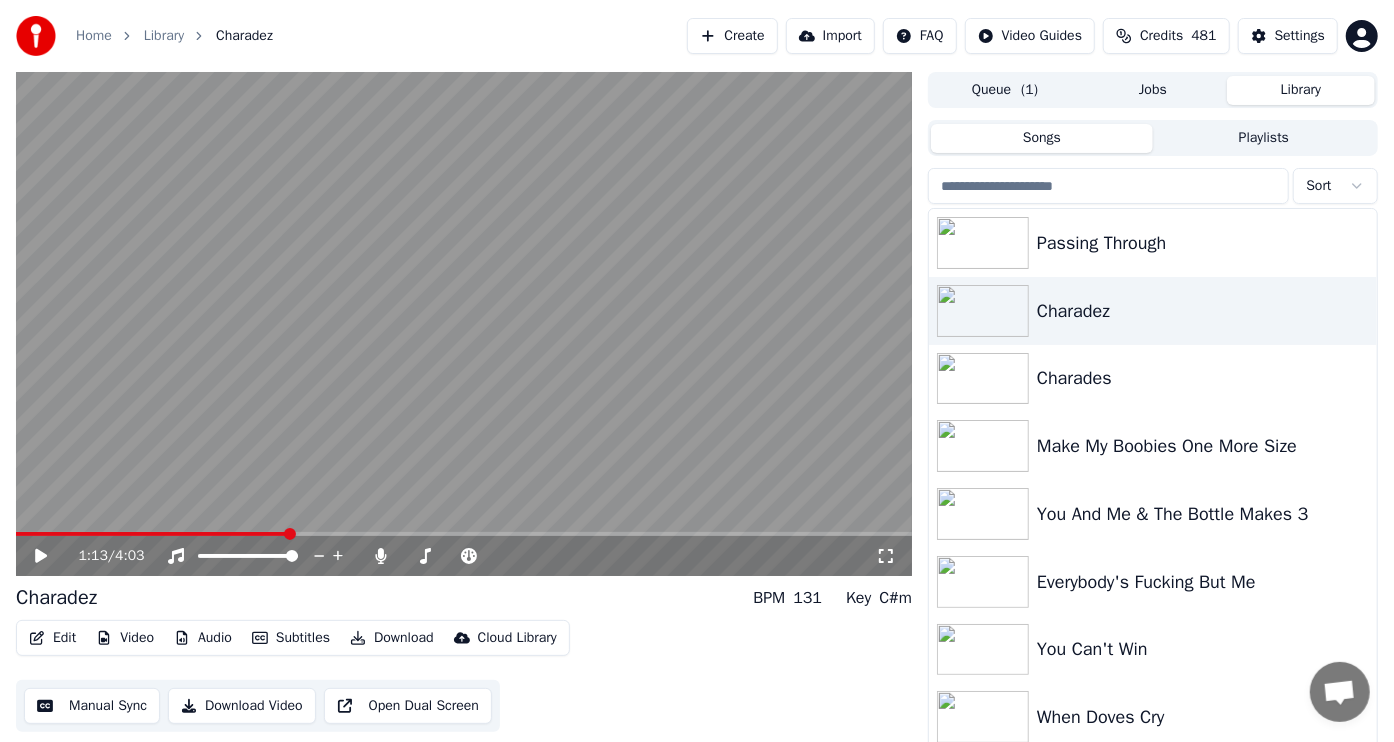 click on "Edit" at bounding box center [52, 638] 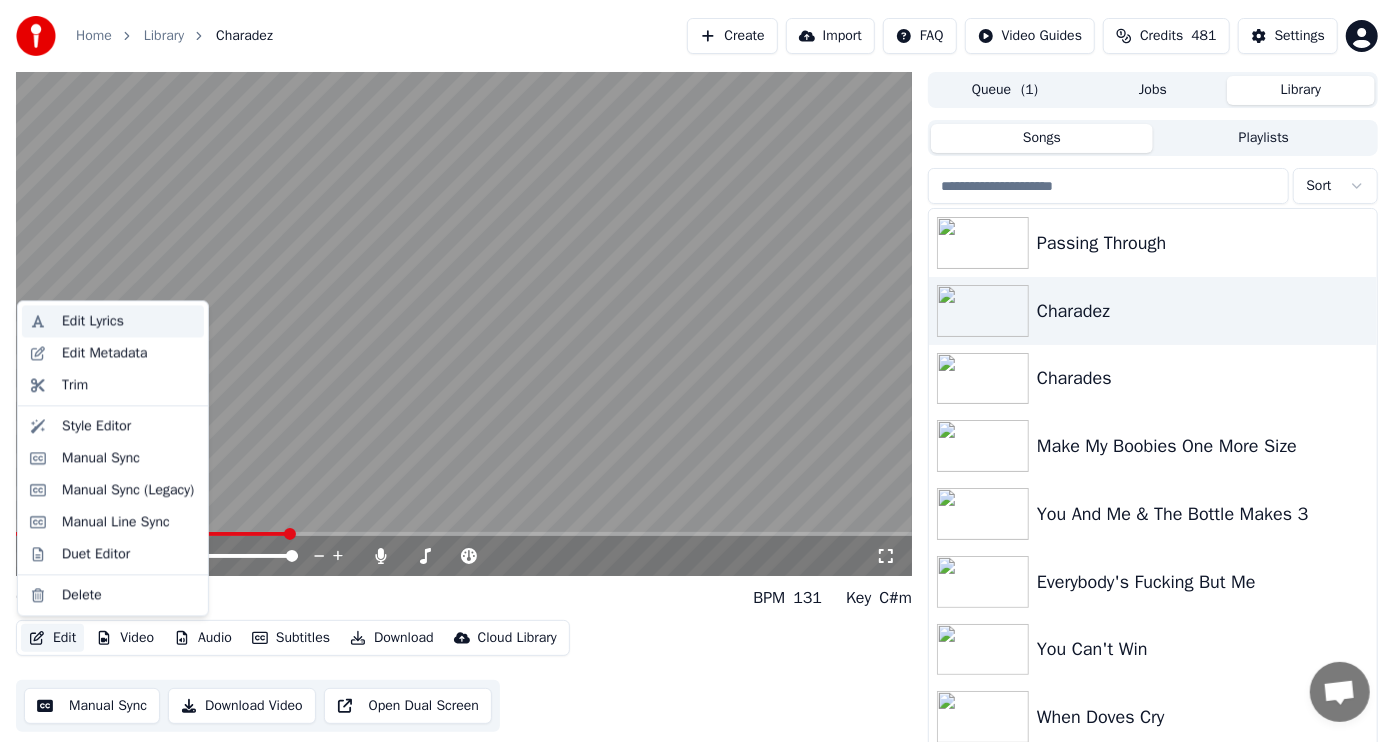 click on "Edit Lyrics" at bounding box center [93, 321] 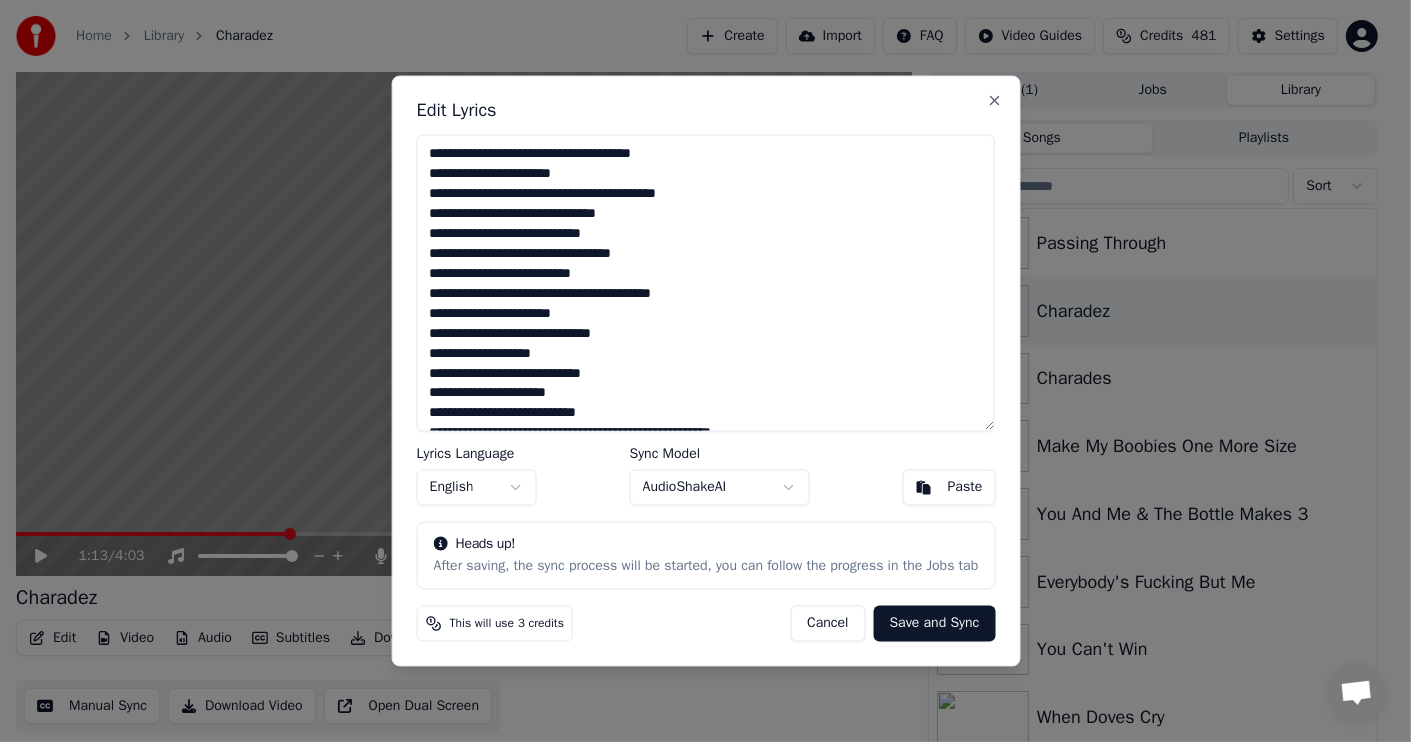 click on "**********" at bounding box center (705, 283) 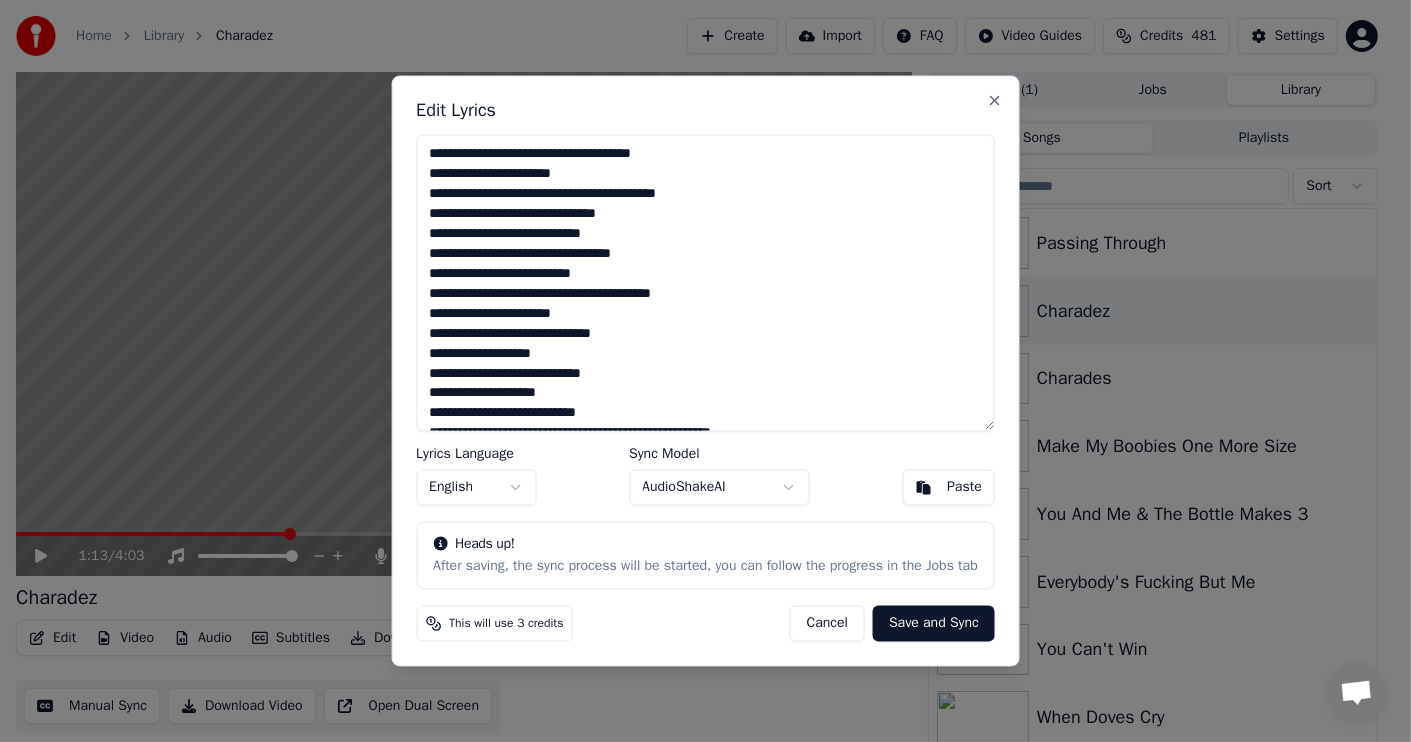 scroll, scrollTop: 99, scrollLeft: 0, axis: vertical 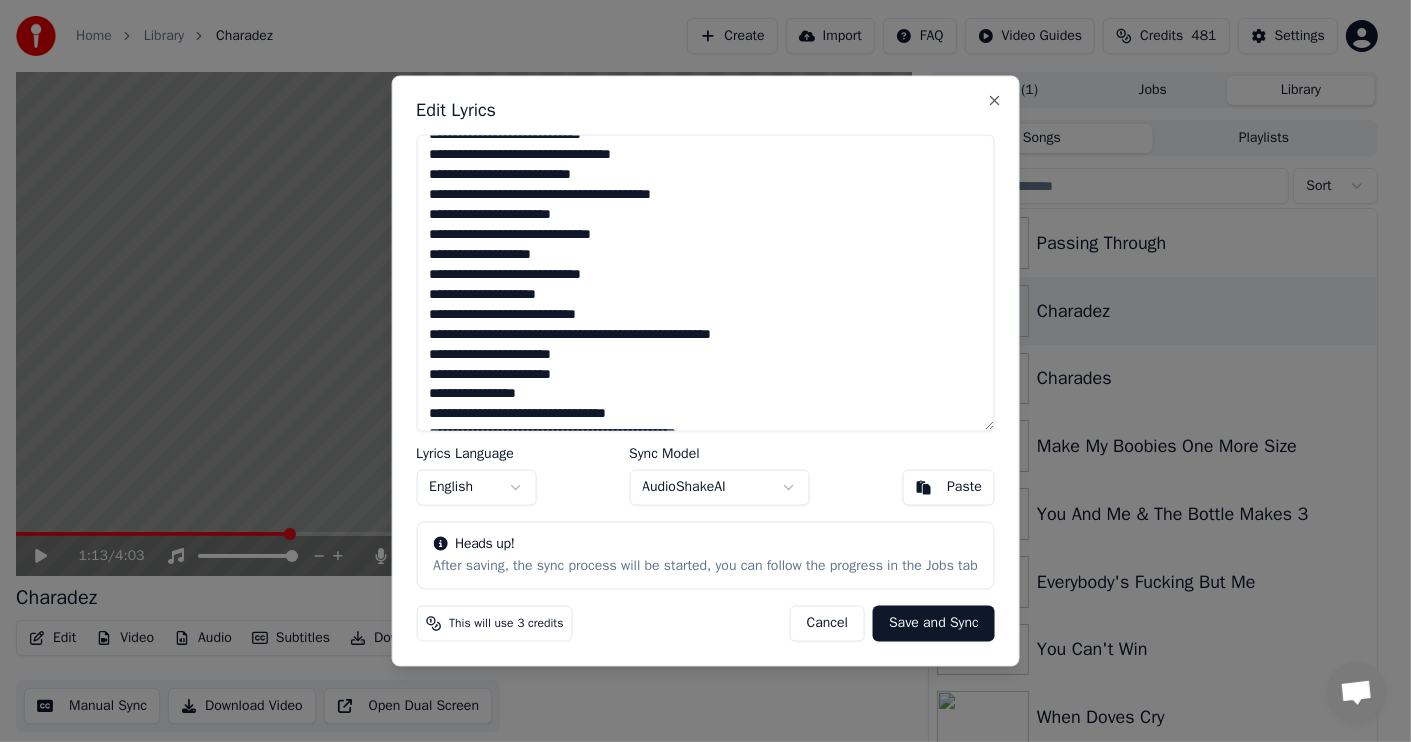 click on "**********" at bounding box center [705, 283] 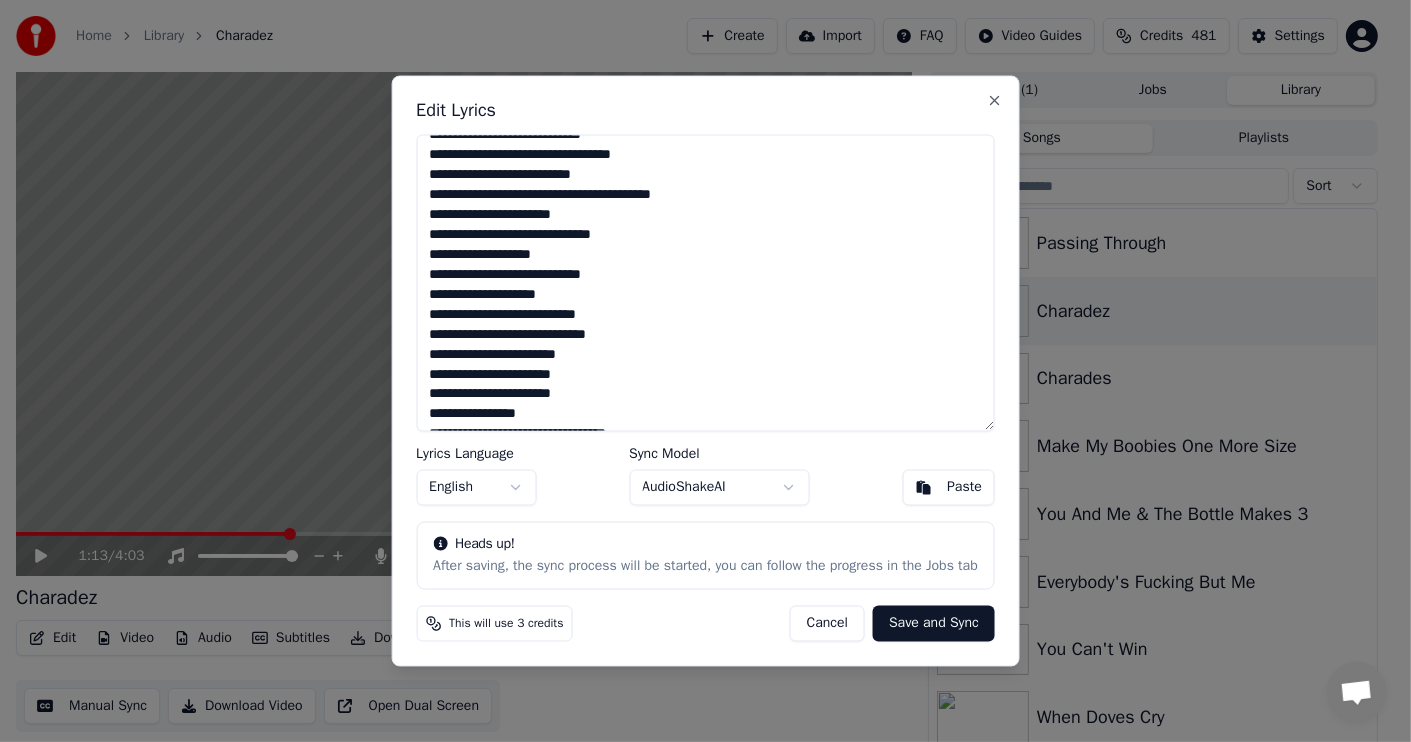 scroll, scrollTop: 307, scrollLeft: 0, axis: vertical 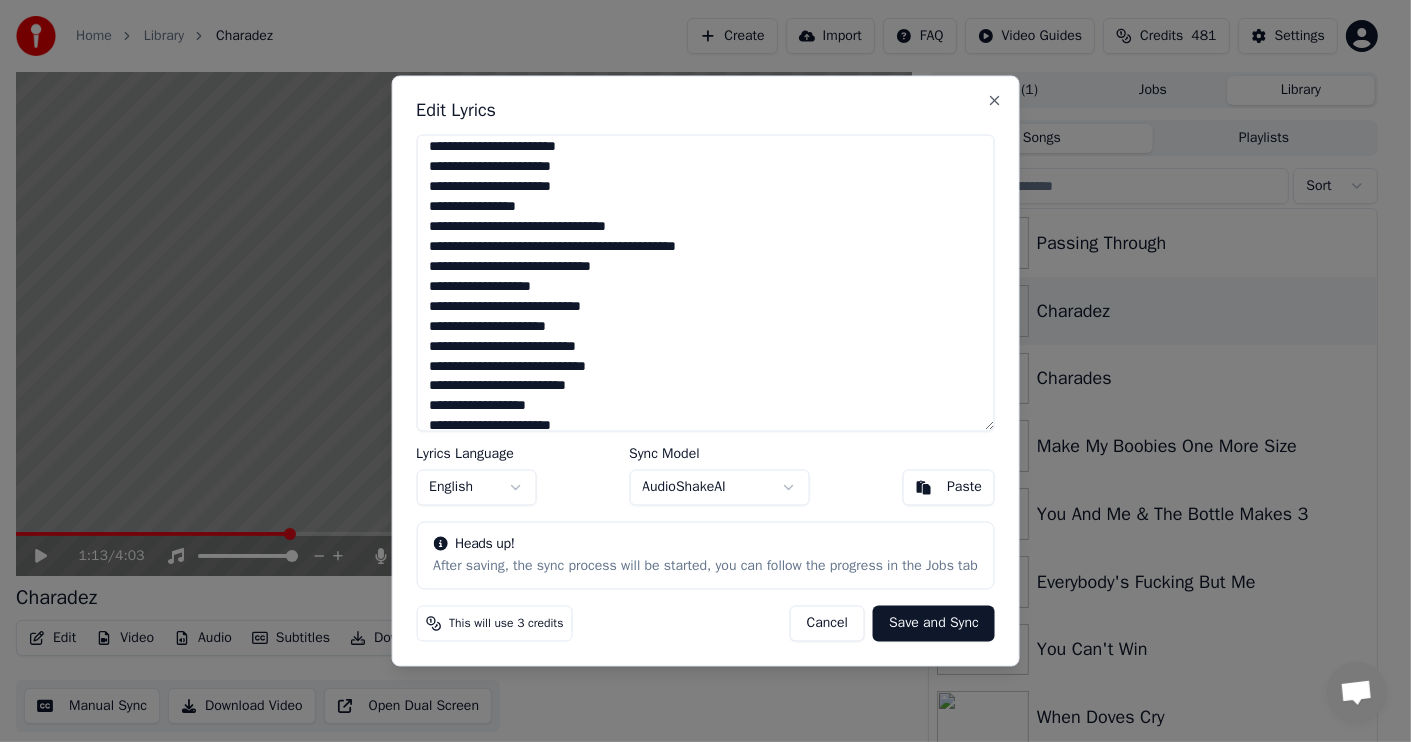 click on "**********" at bounding box center [705, 283] 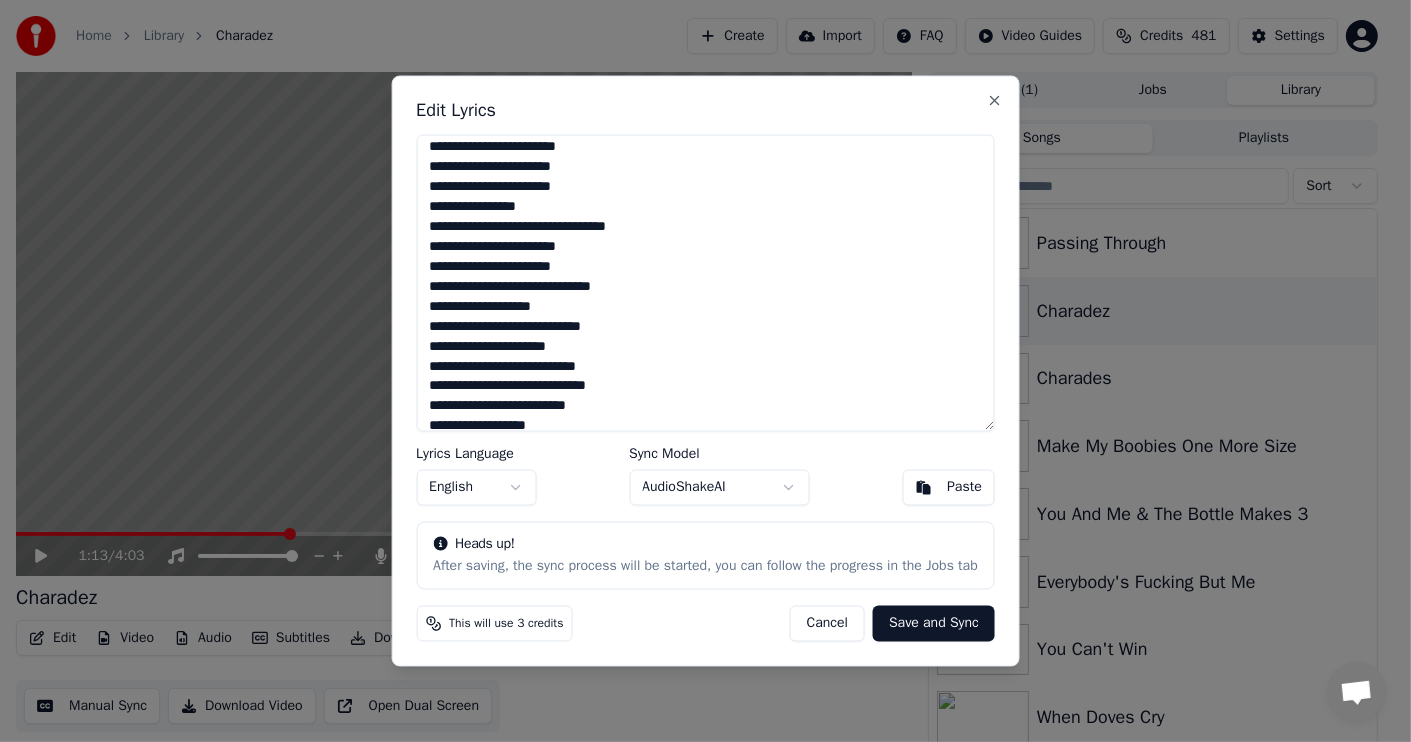 scroll, scrollTop: 361, scrollLeft: 0, axis: vertical 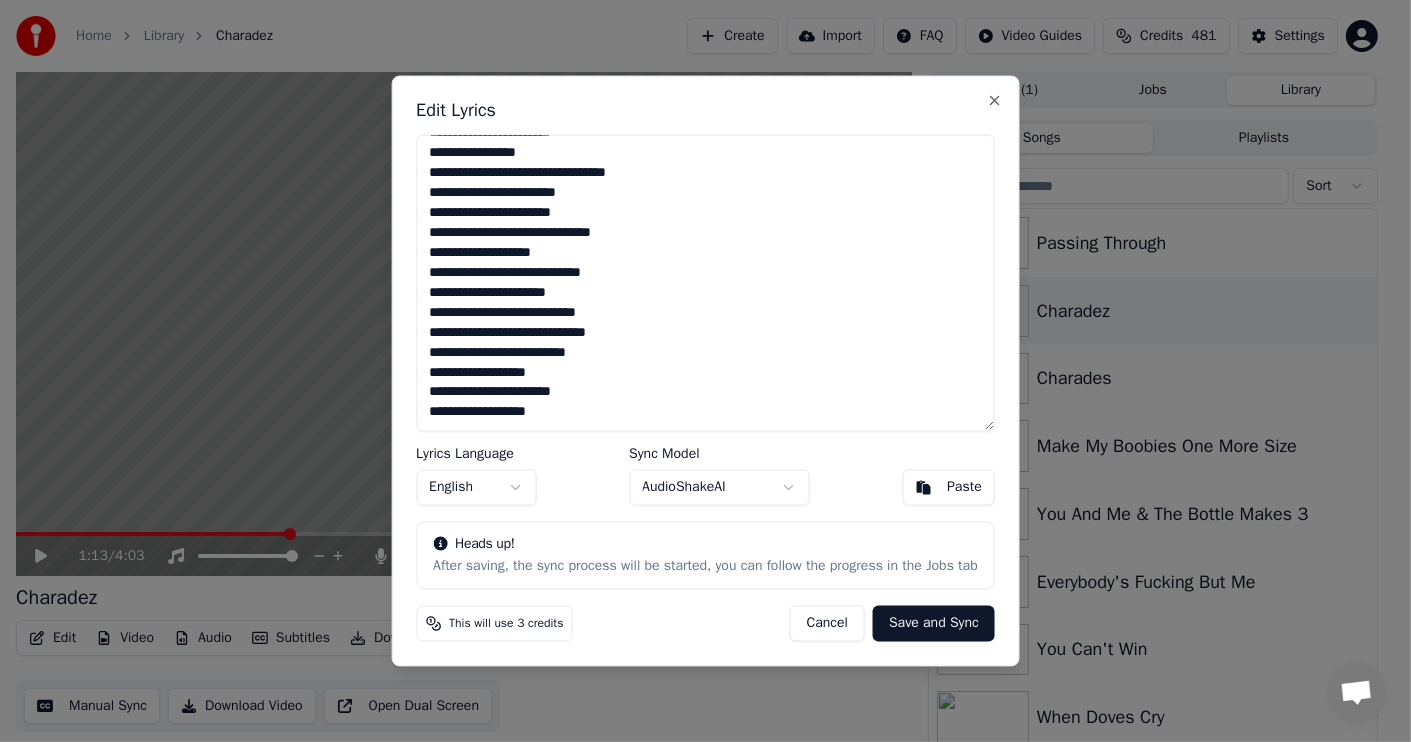 drag, startPoint x: 552, startPoint y: 296, endPoint x: 504, endPoint y: 295, distance: 48.010414 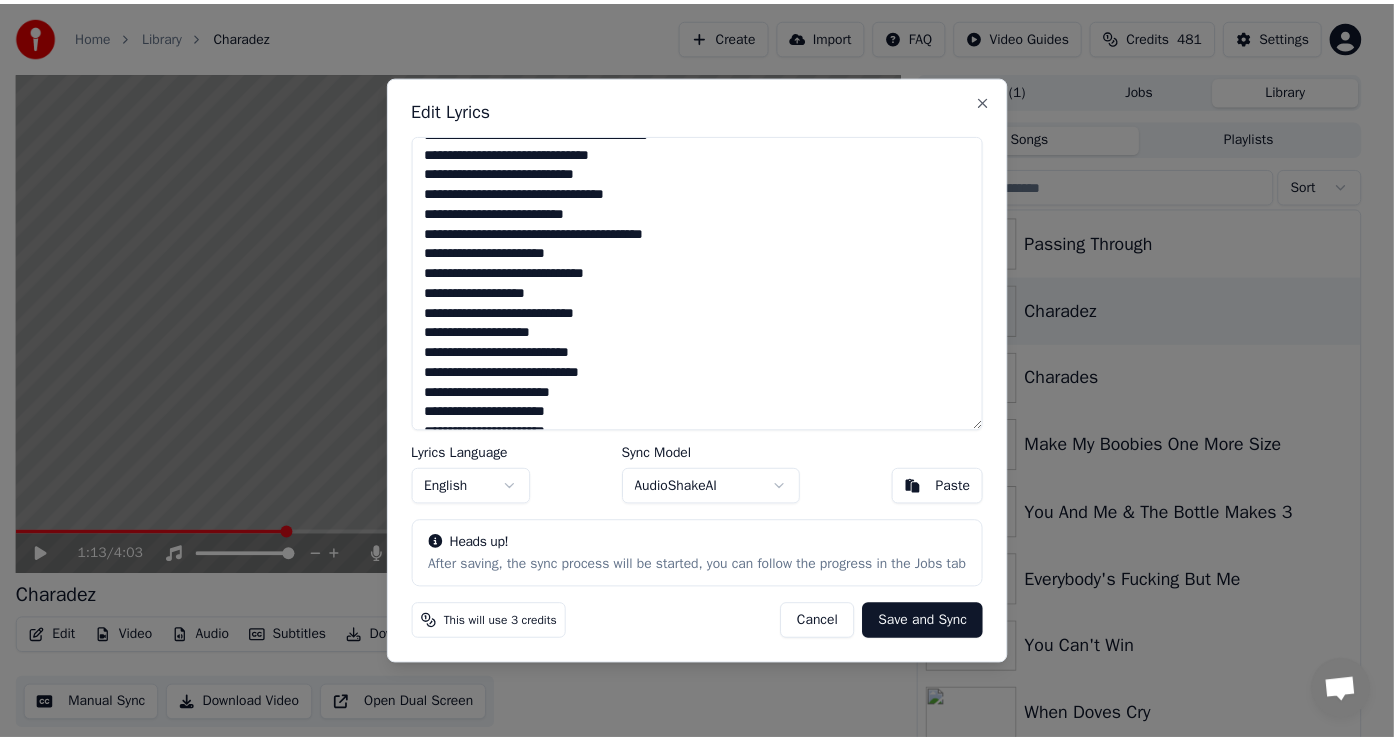 scroll, scrollTop: 0, scrollLeft: 0, axis: both 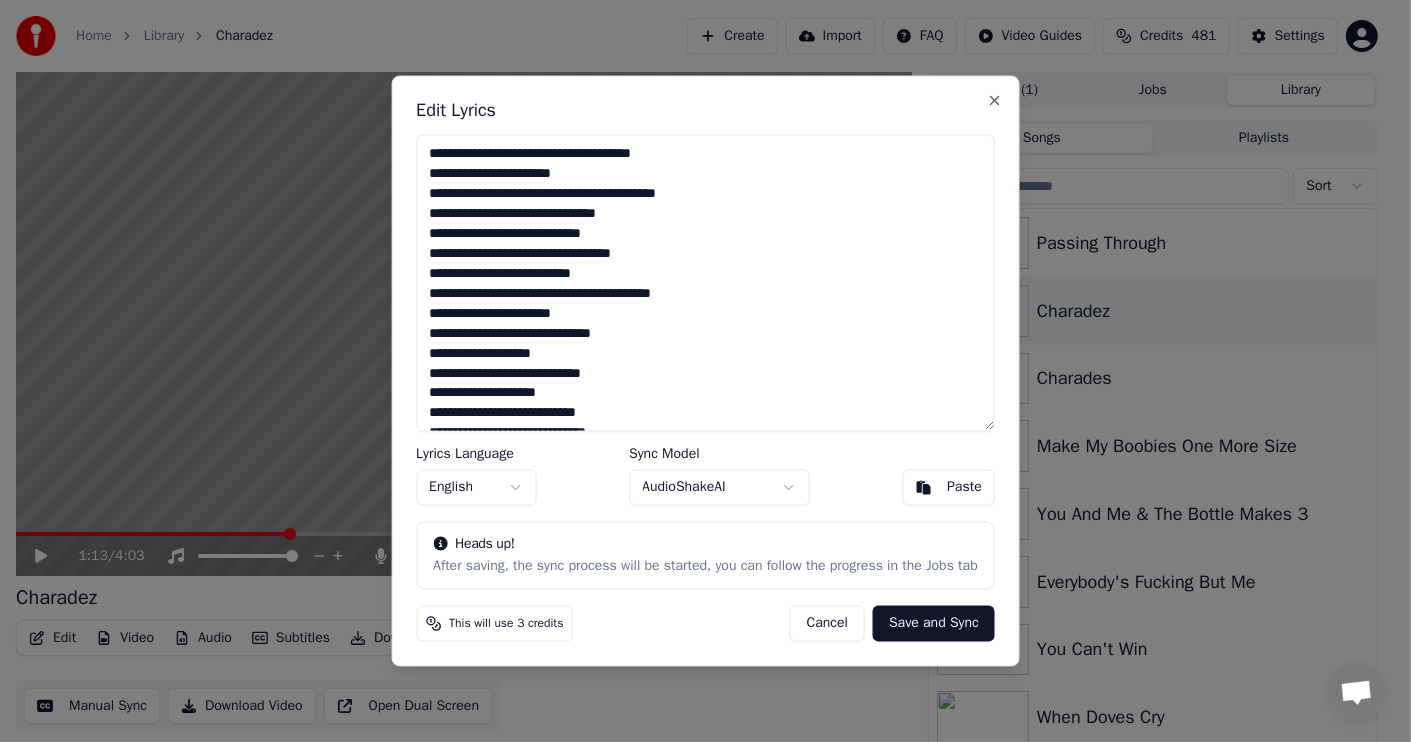 type on "**********" 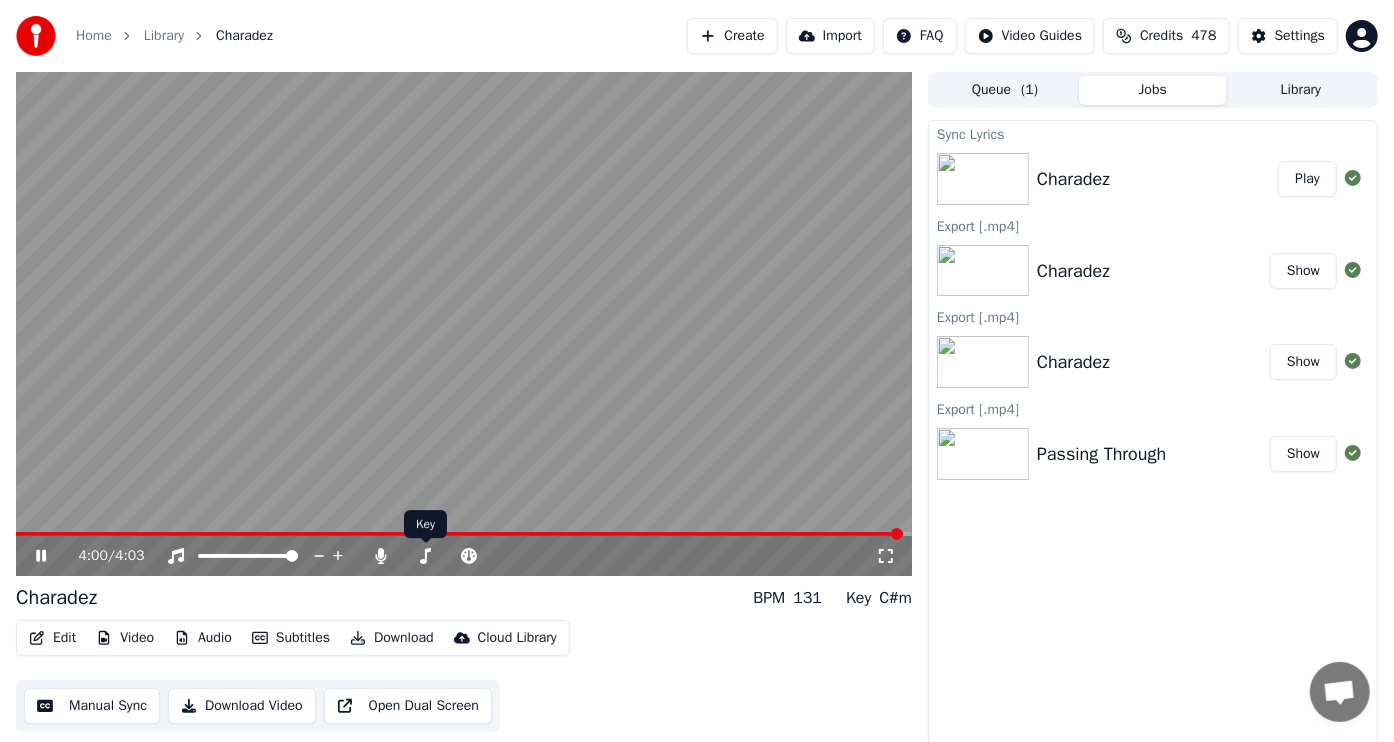 drag, startPoint x: 426, startPoint y: 555, endPoint x: 414, endPoint y: 561, distance: 13.416408 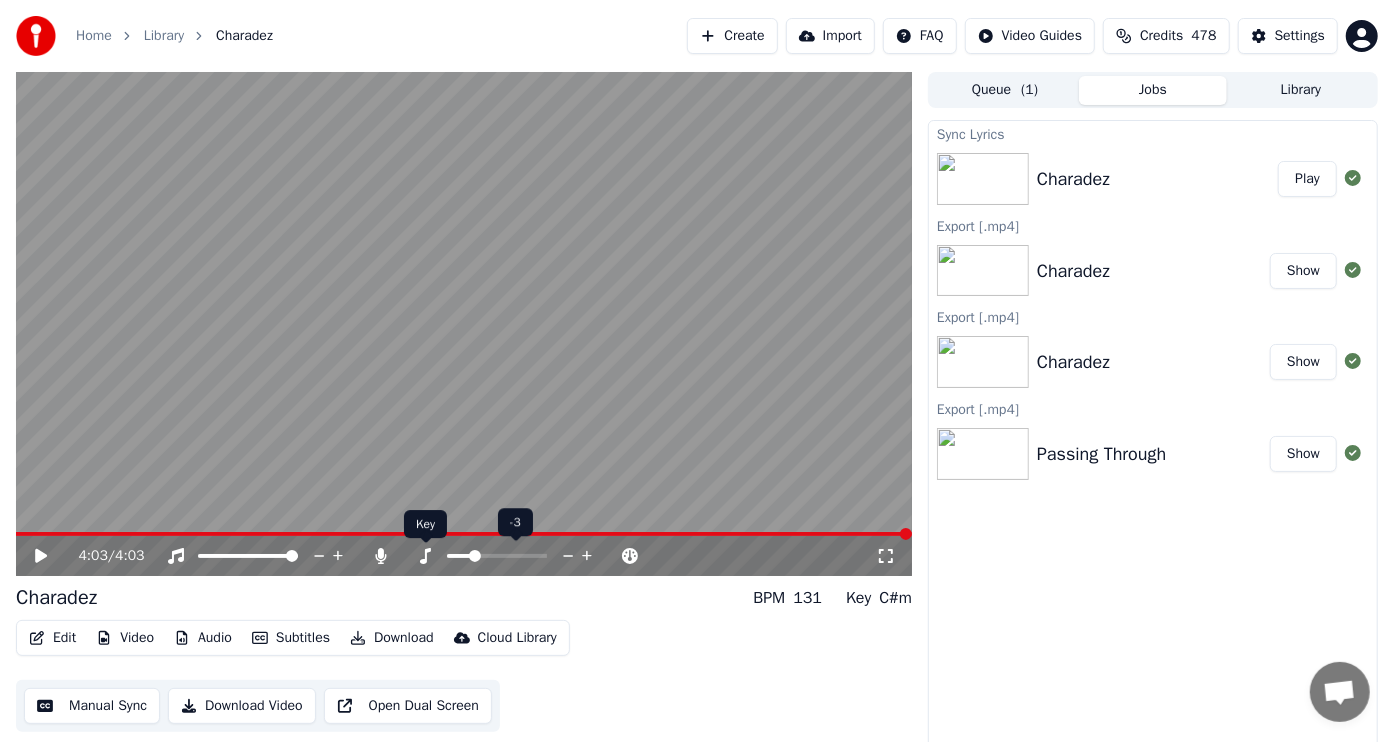 click 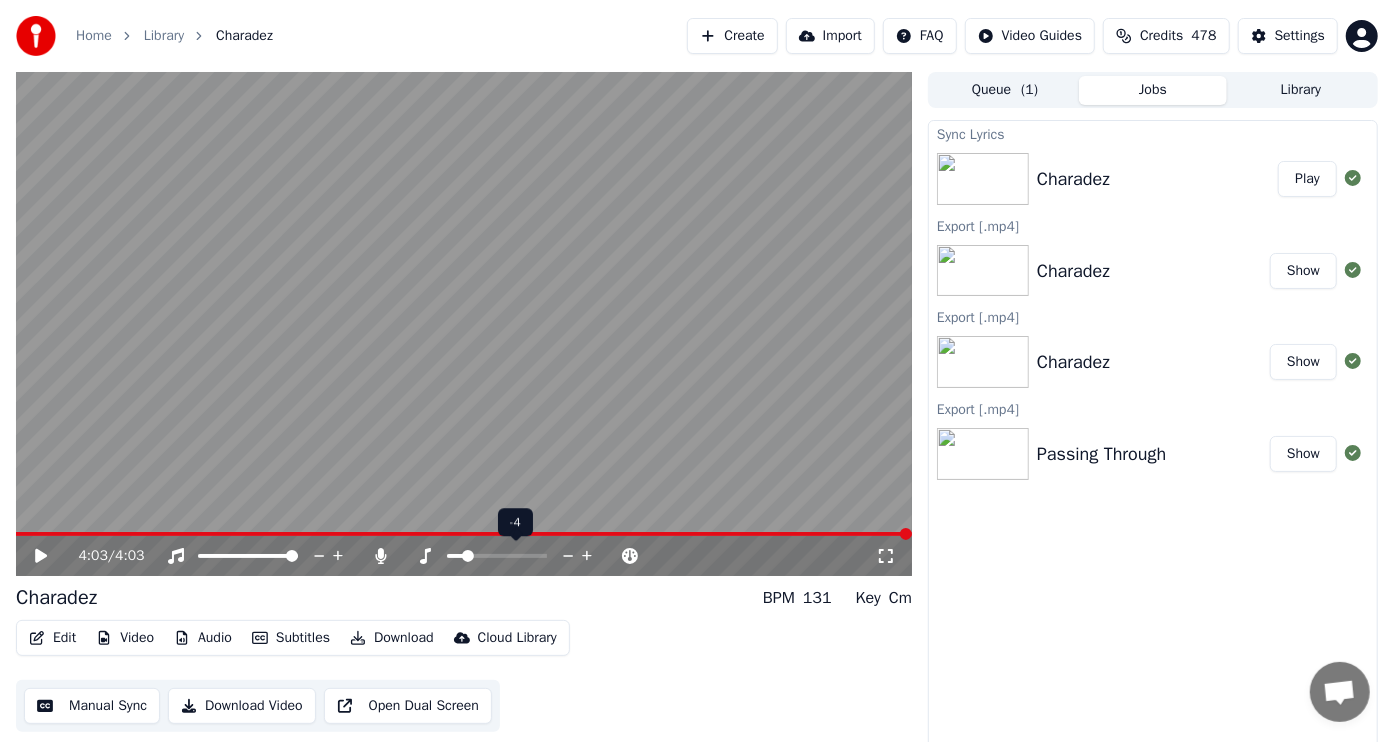 click at bounding box center (468, 556) 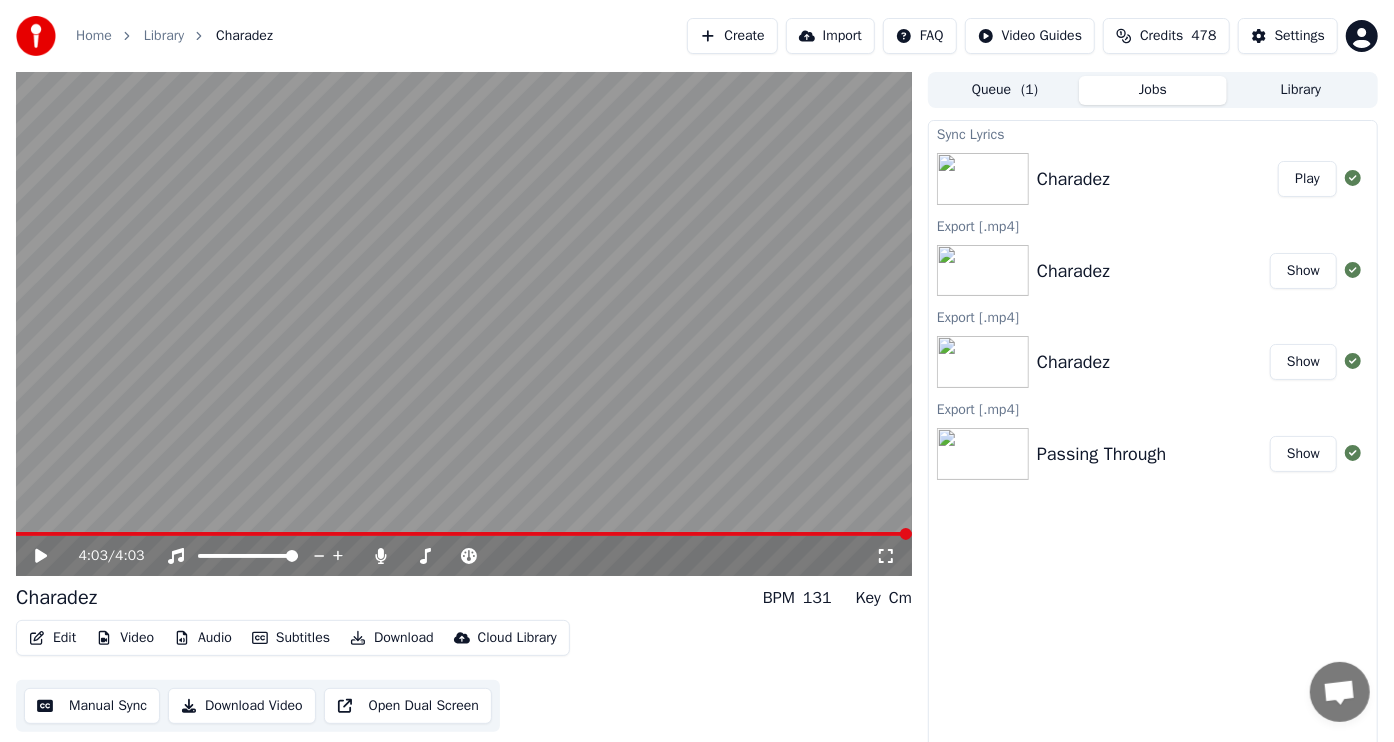 click 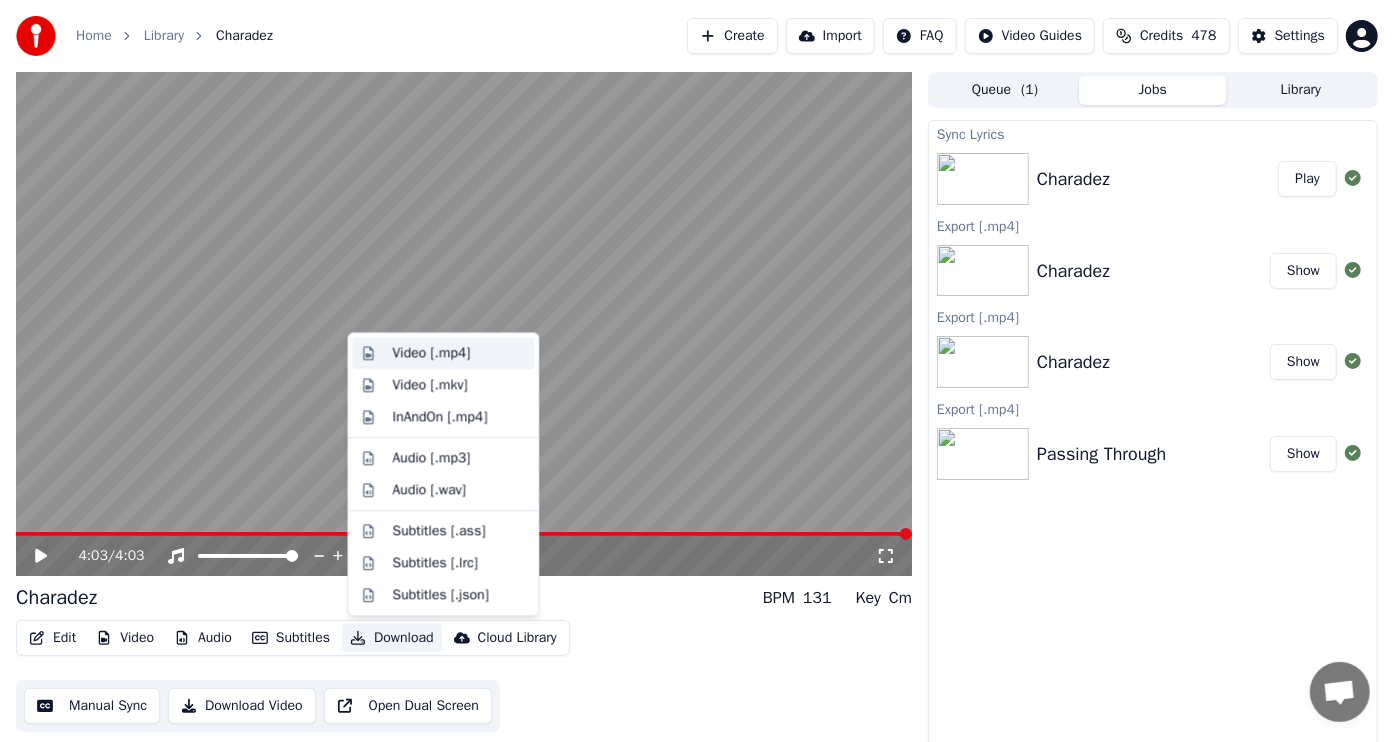 click on "Video [.mp4]" at bounding box center (431, 353) 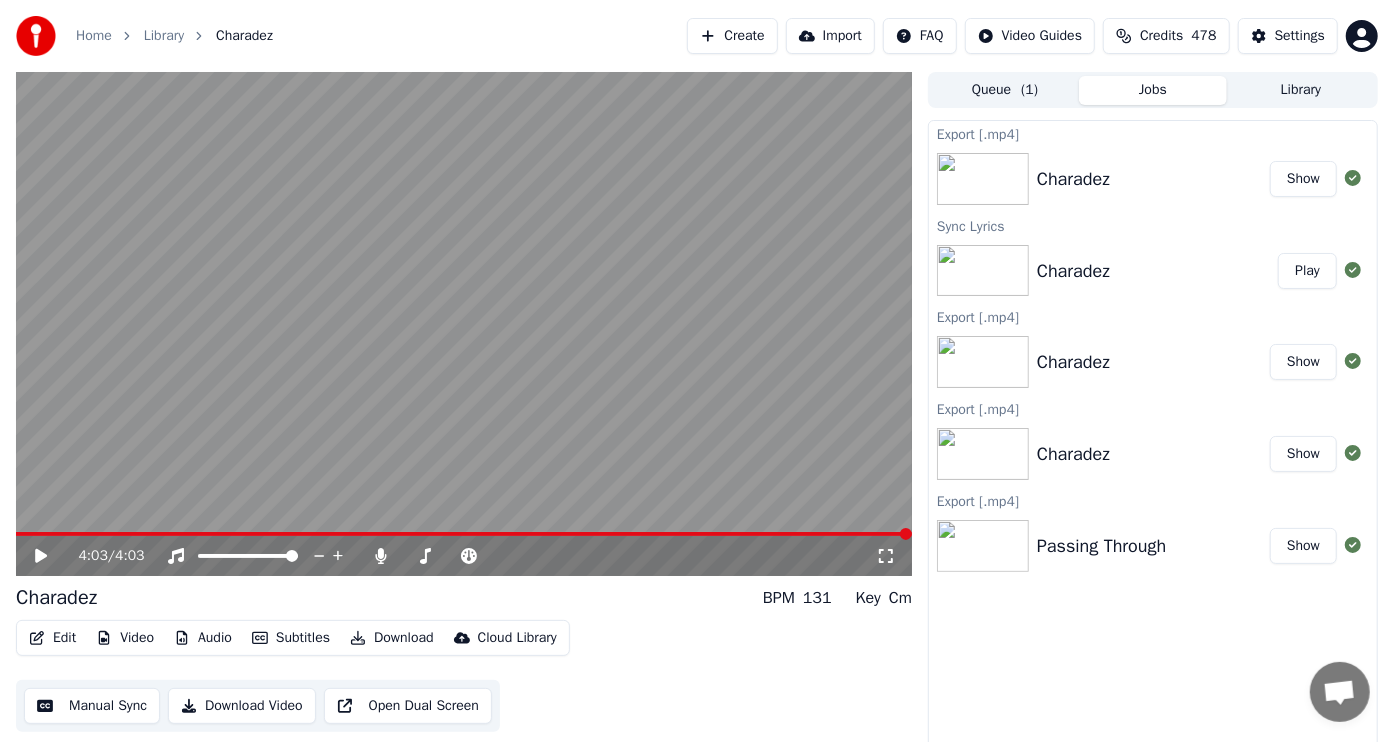 click on "Show" at bounding box center (1303, 179) 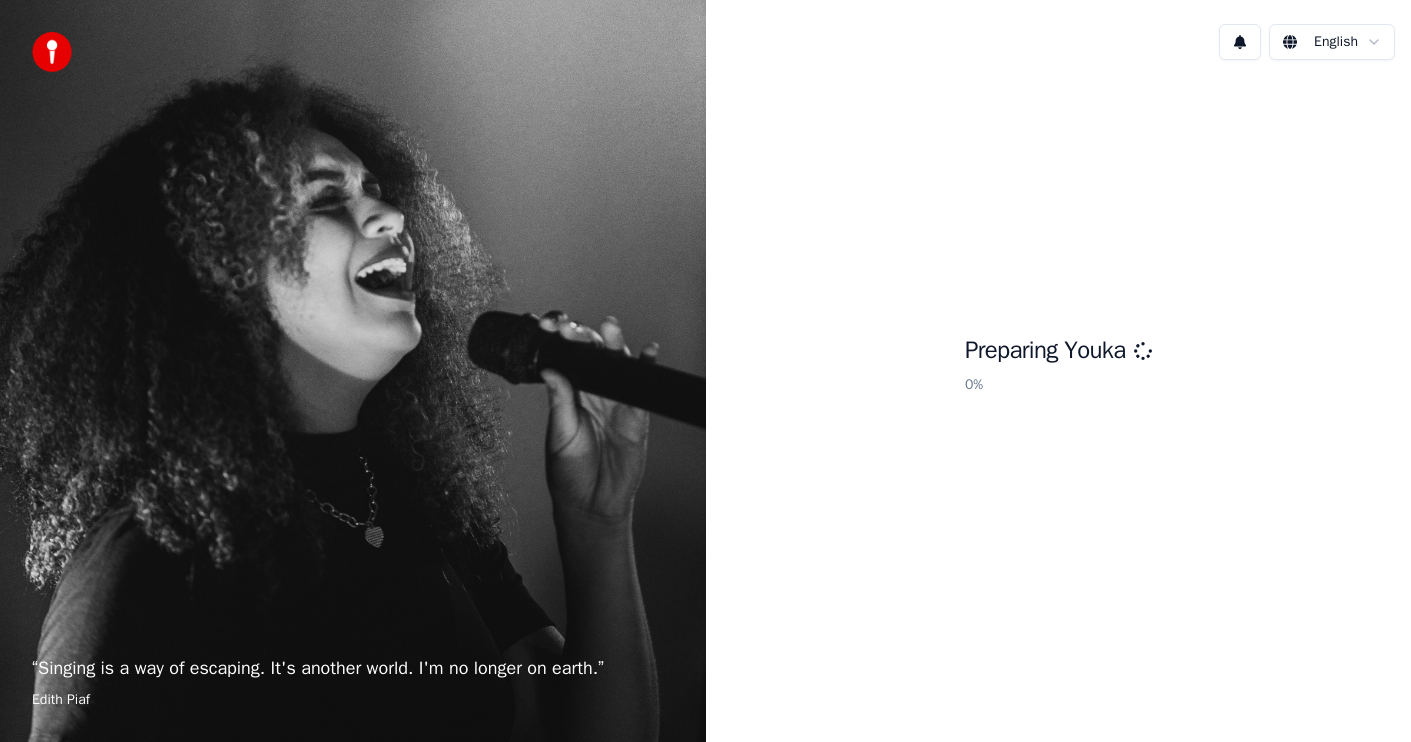 scroll, scrollTop: 0, scrollLeft: 0, axis: both 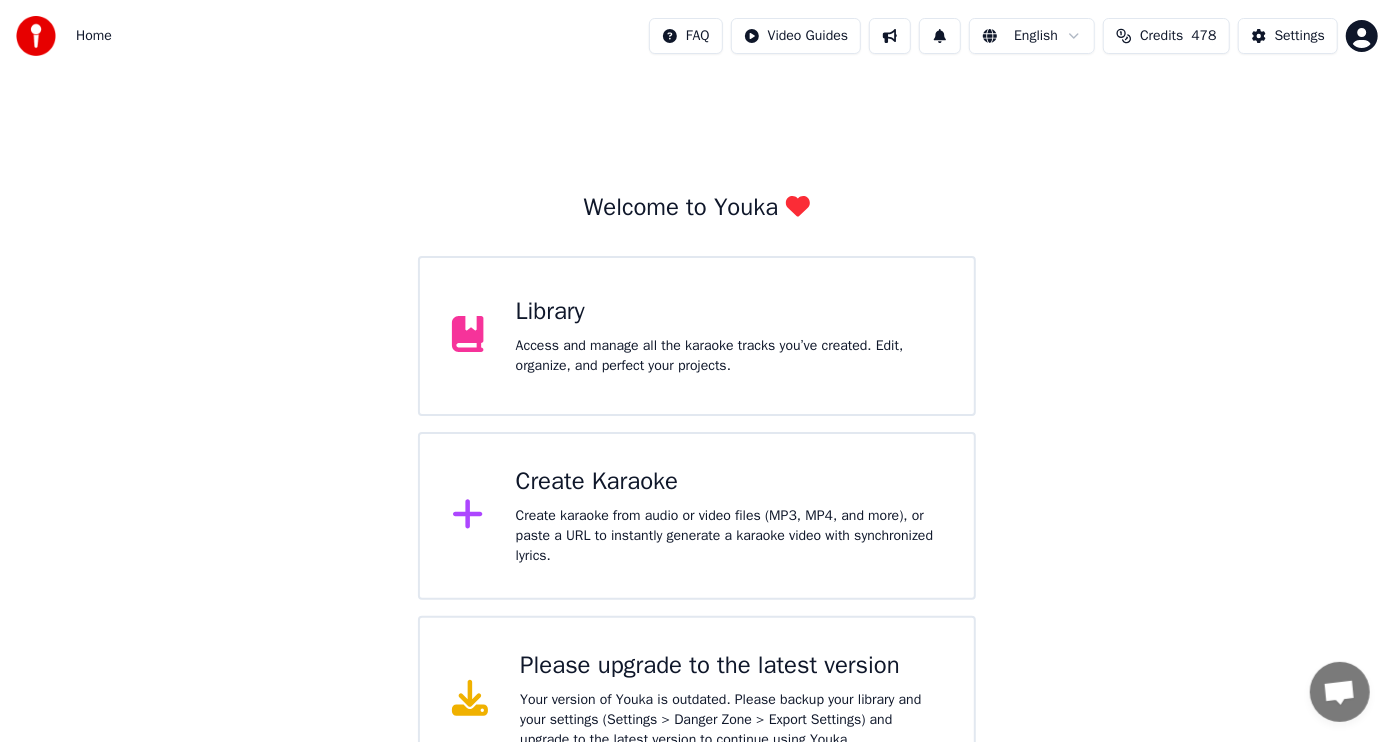 click on "Access and manage all the karaoke tracks you’ve created. Edit, organize, and perfect your projects." at bounding box center (729, 356) 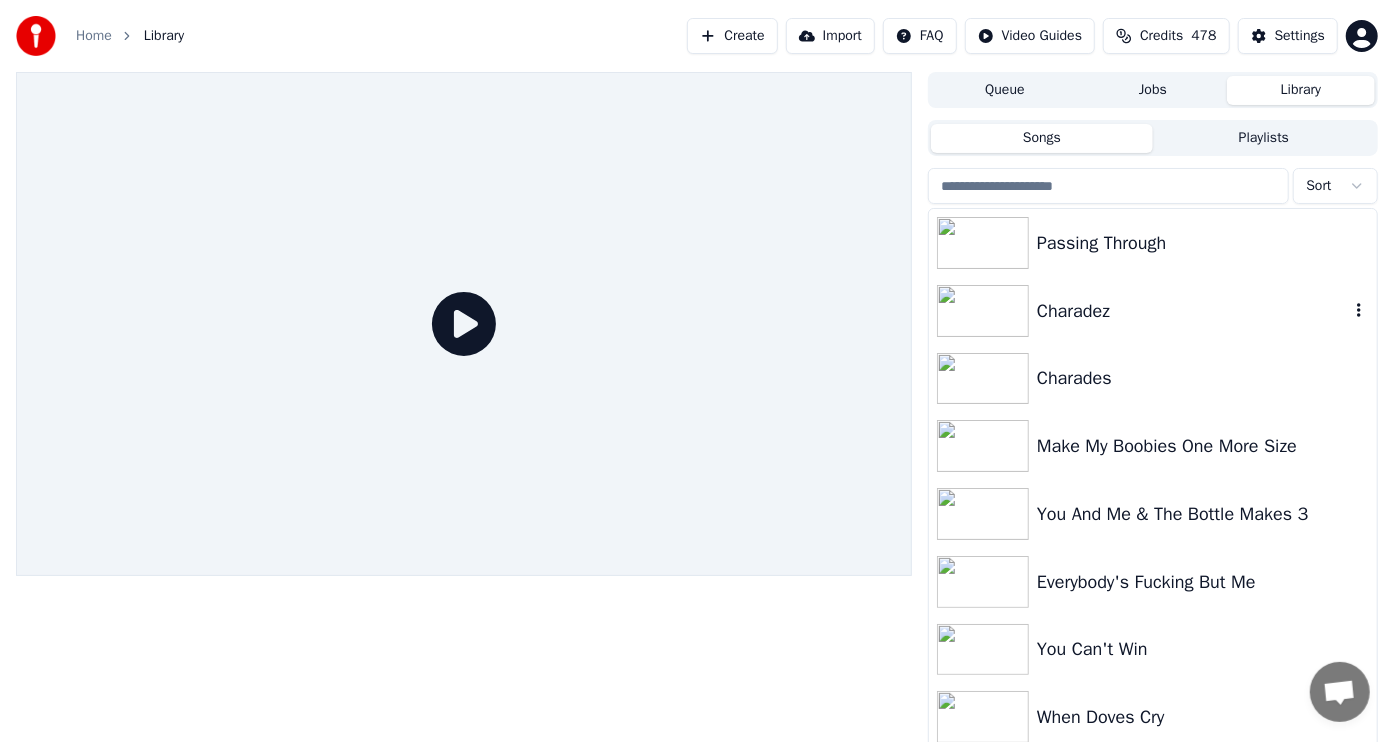 click on "Charadez" at bounding box center (1193, 311) 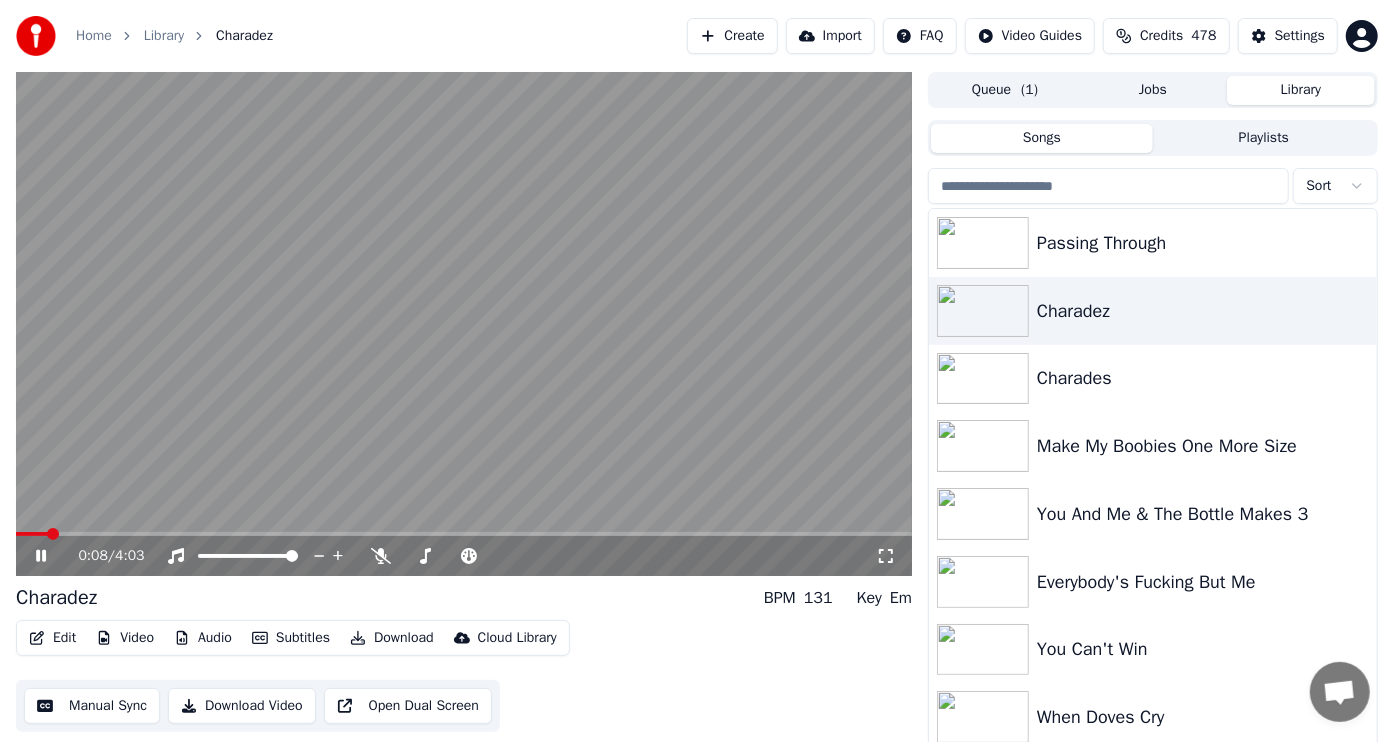 click 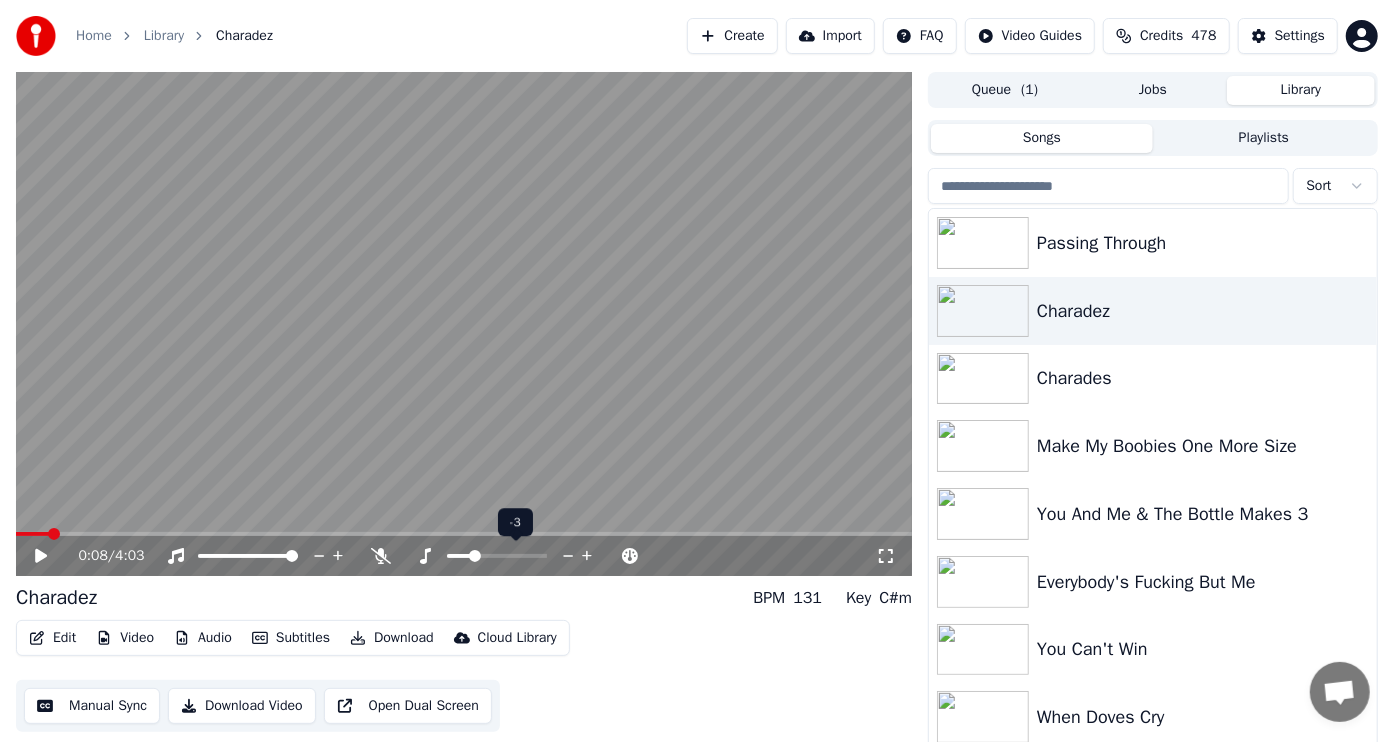 click at bounding box center [475, 556] 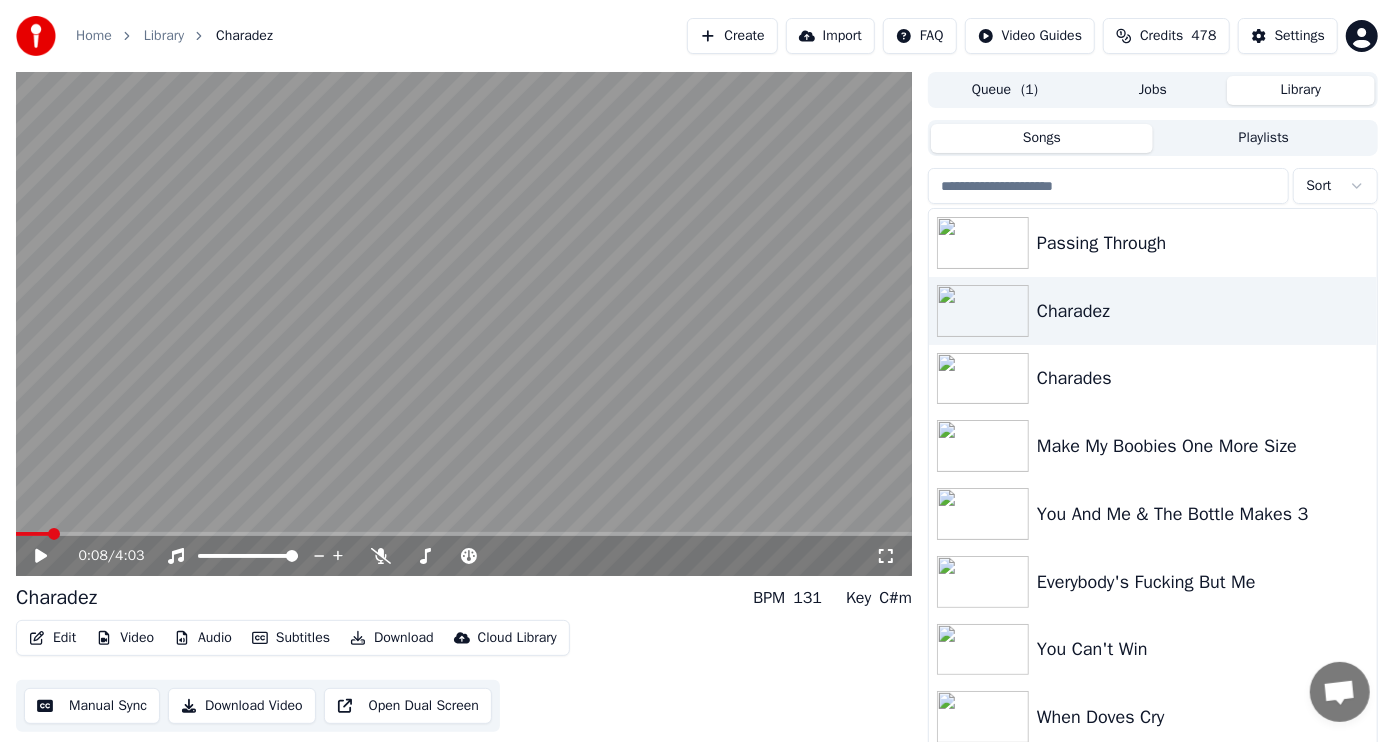 click on "Download" at bounding box center [392, 638] 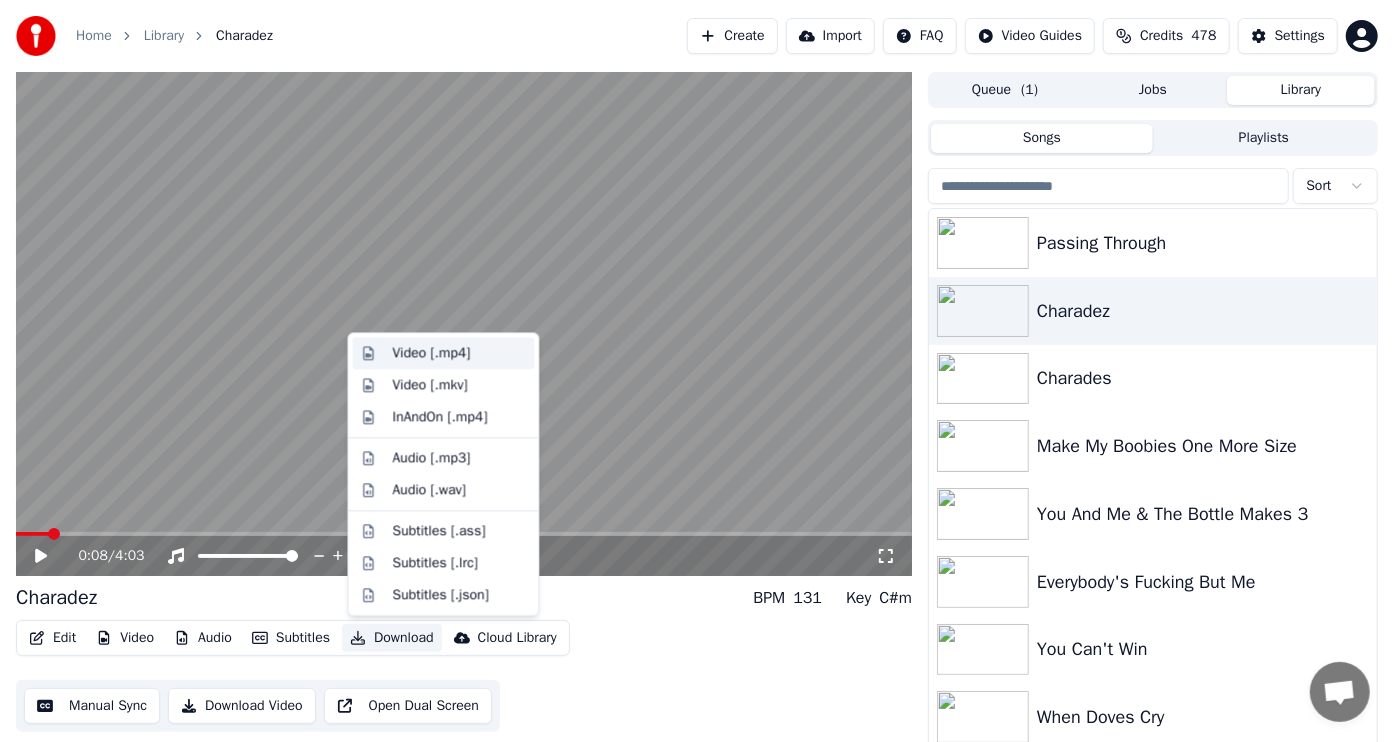 click on "Video [.mp4]" at bounding box center [431, 353] 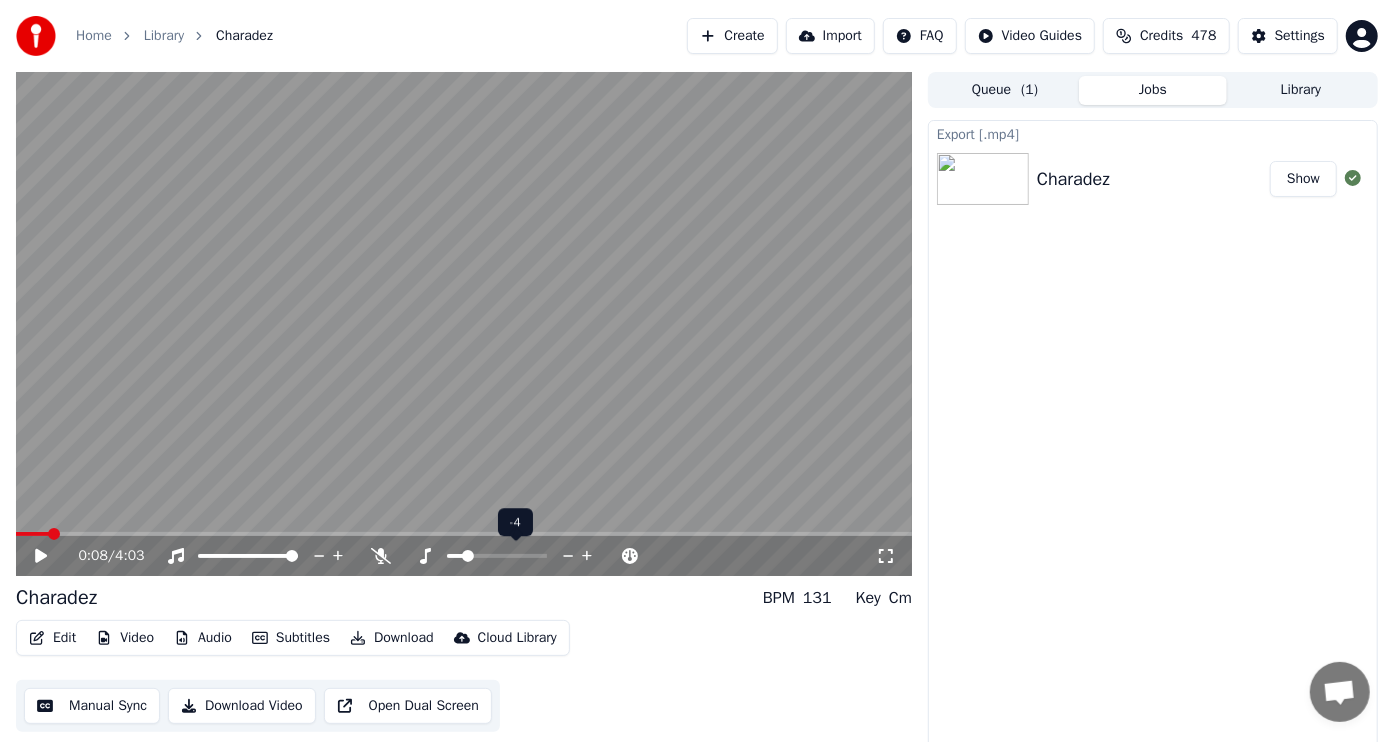 click at bounding box center [468, 556] 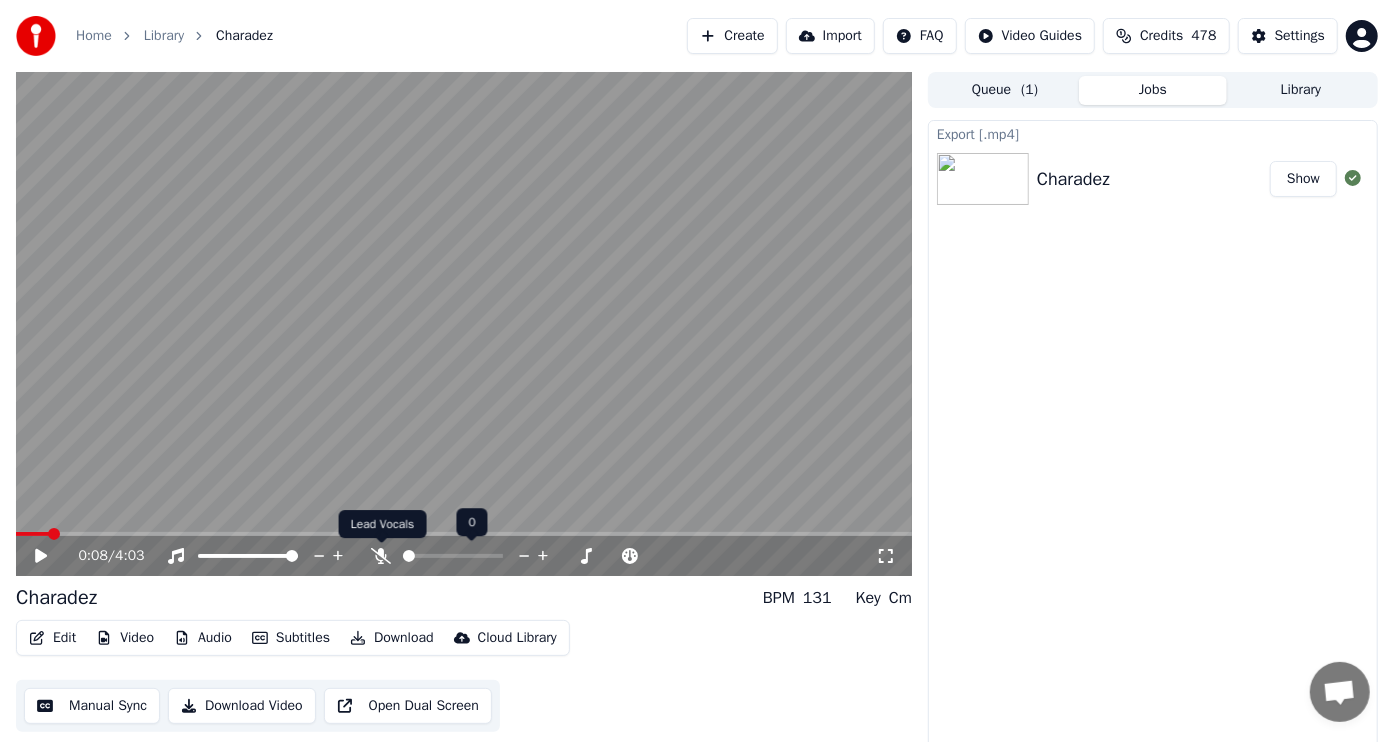 click 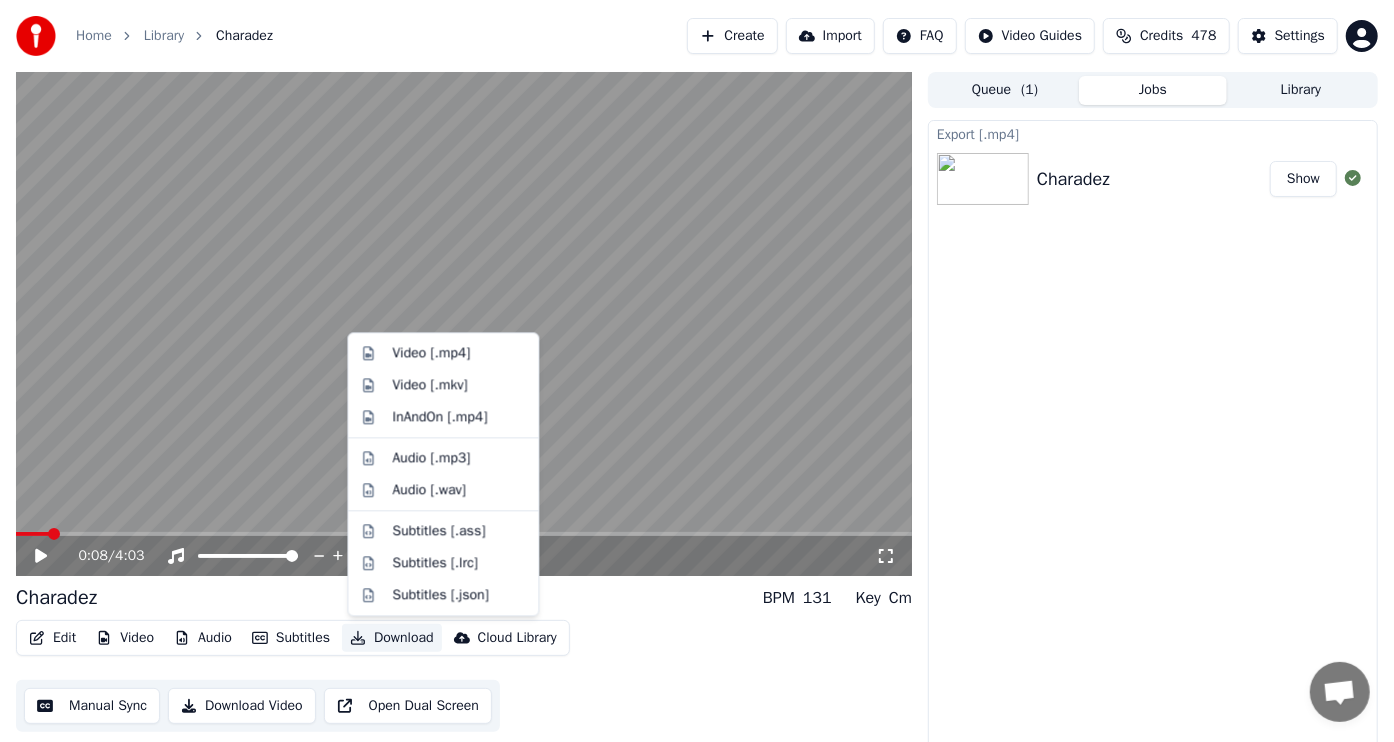 click on "Download" at bounding box center [392, 638] 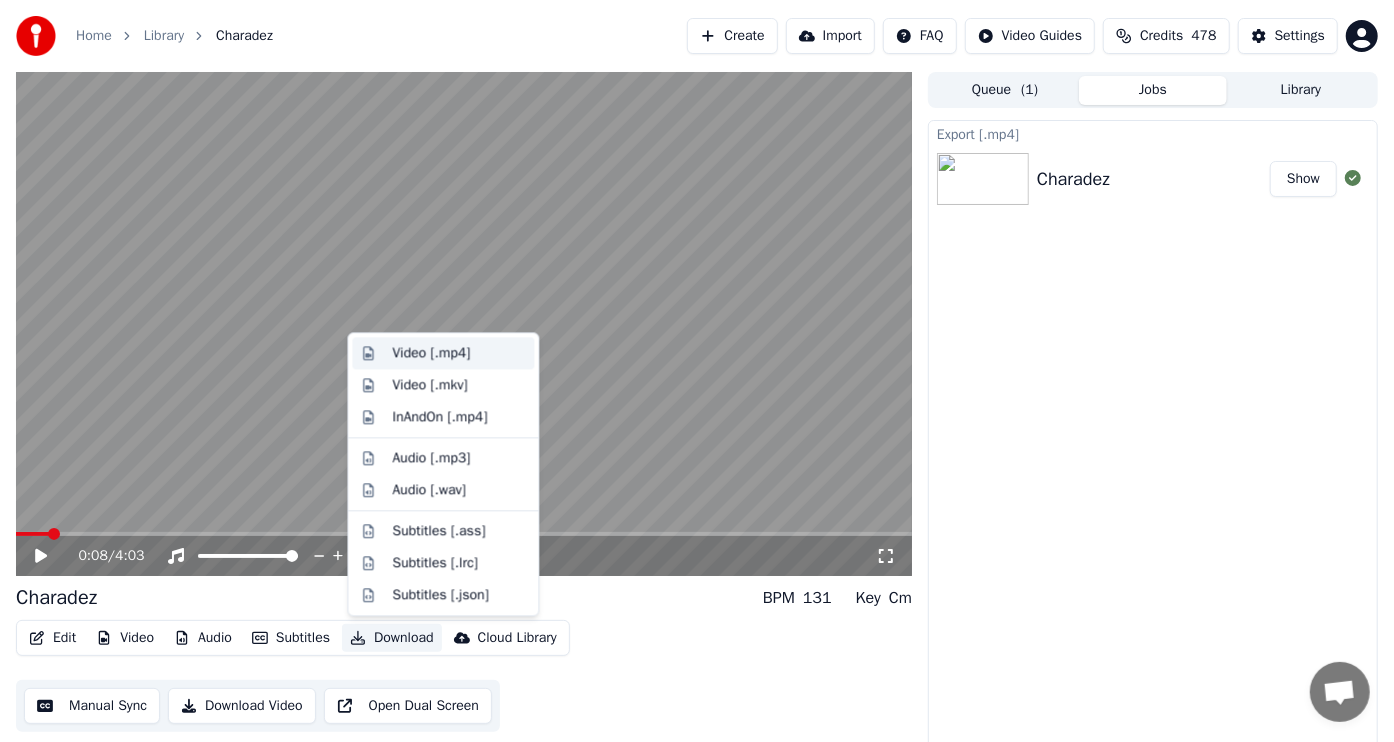 click on "Video [.mp4]" at bounding box center [431, 353] 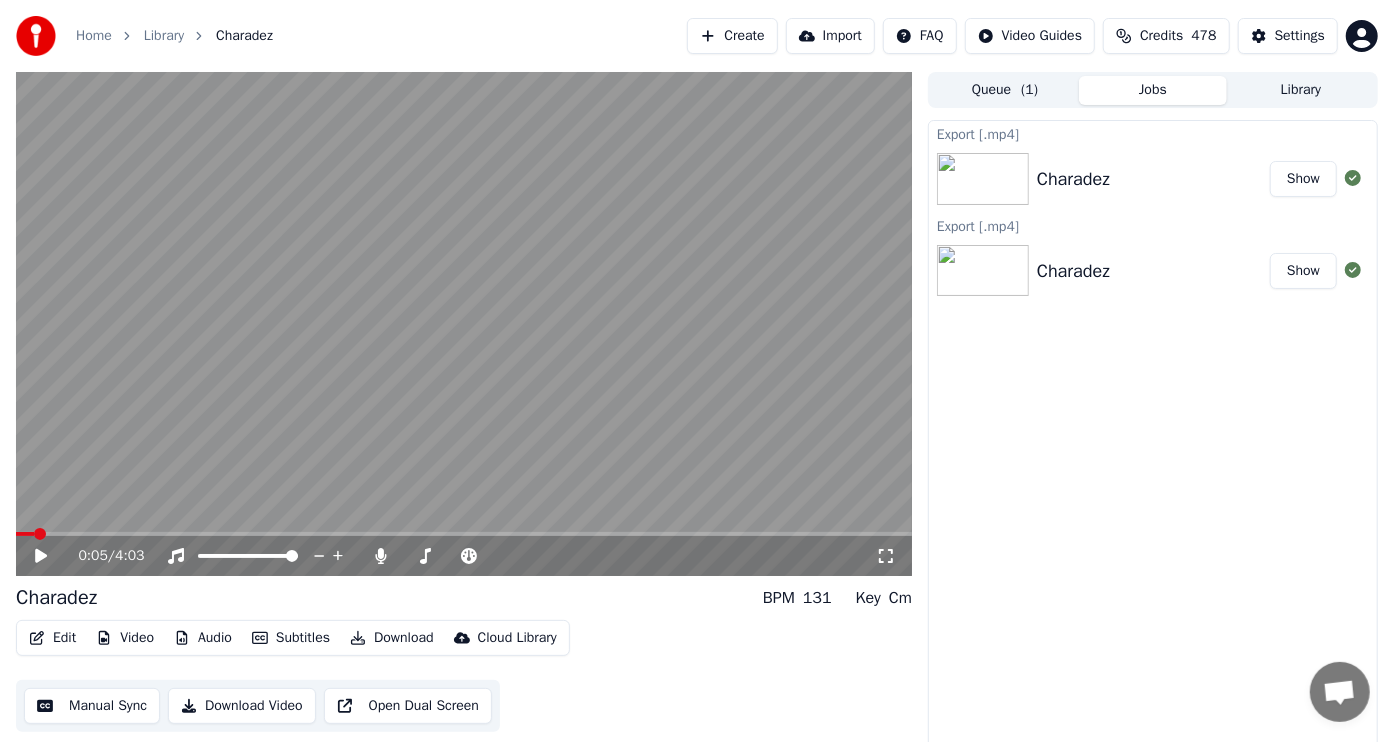 click at bounding box center (40, 534) 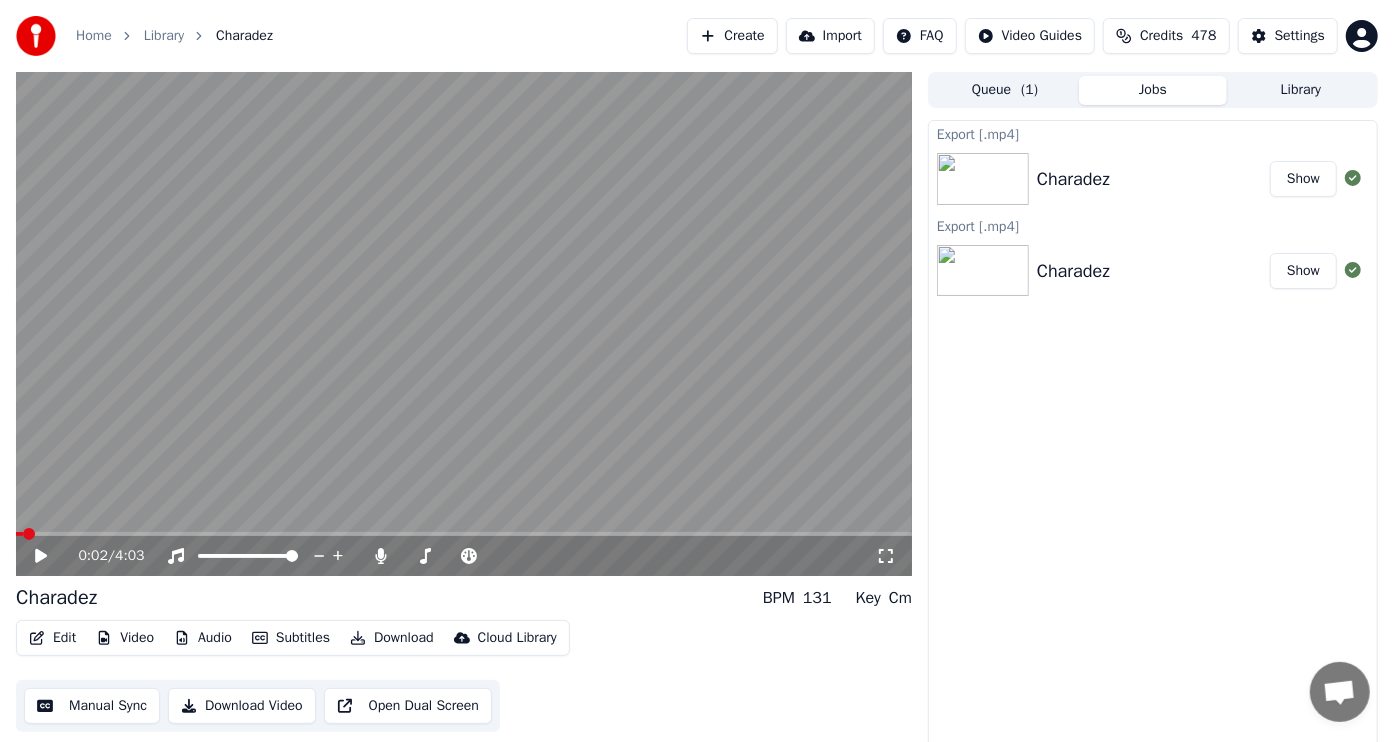 click at bounding box center [19, 534] 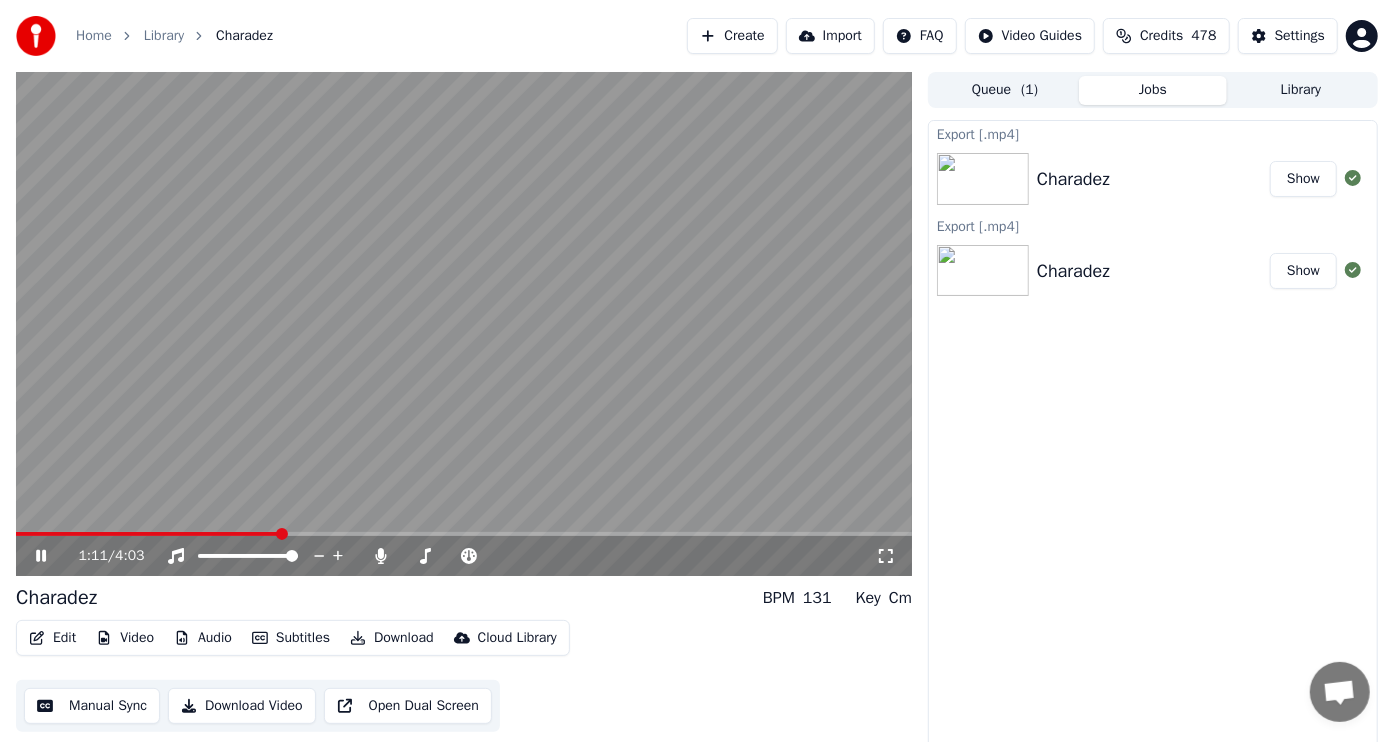 click 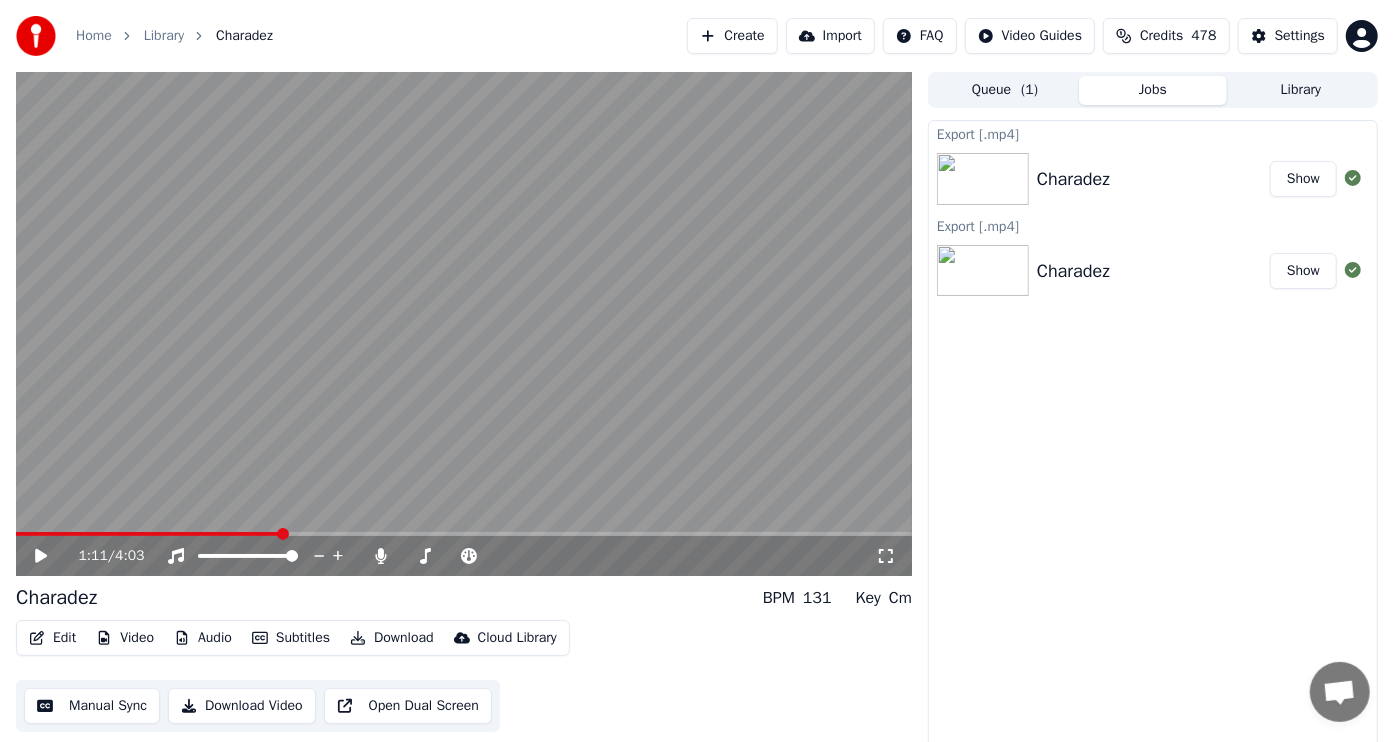 click on "Create" at bounding box center [732, 36] 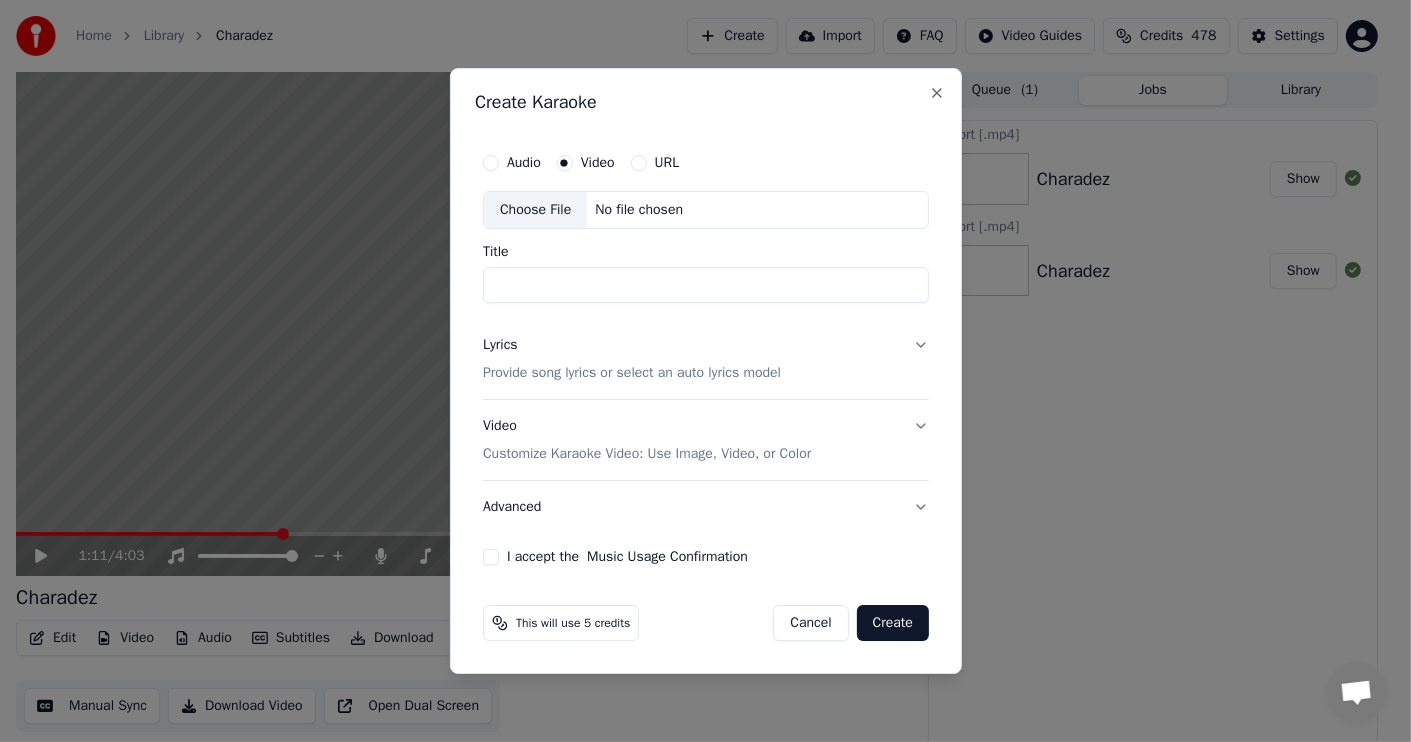 click on "Choose File" at bounding box center [535, 210] 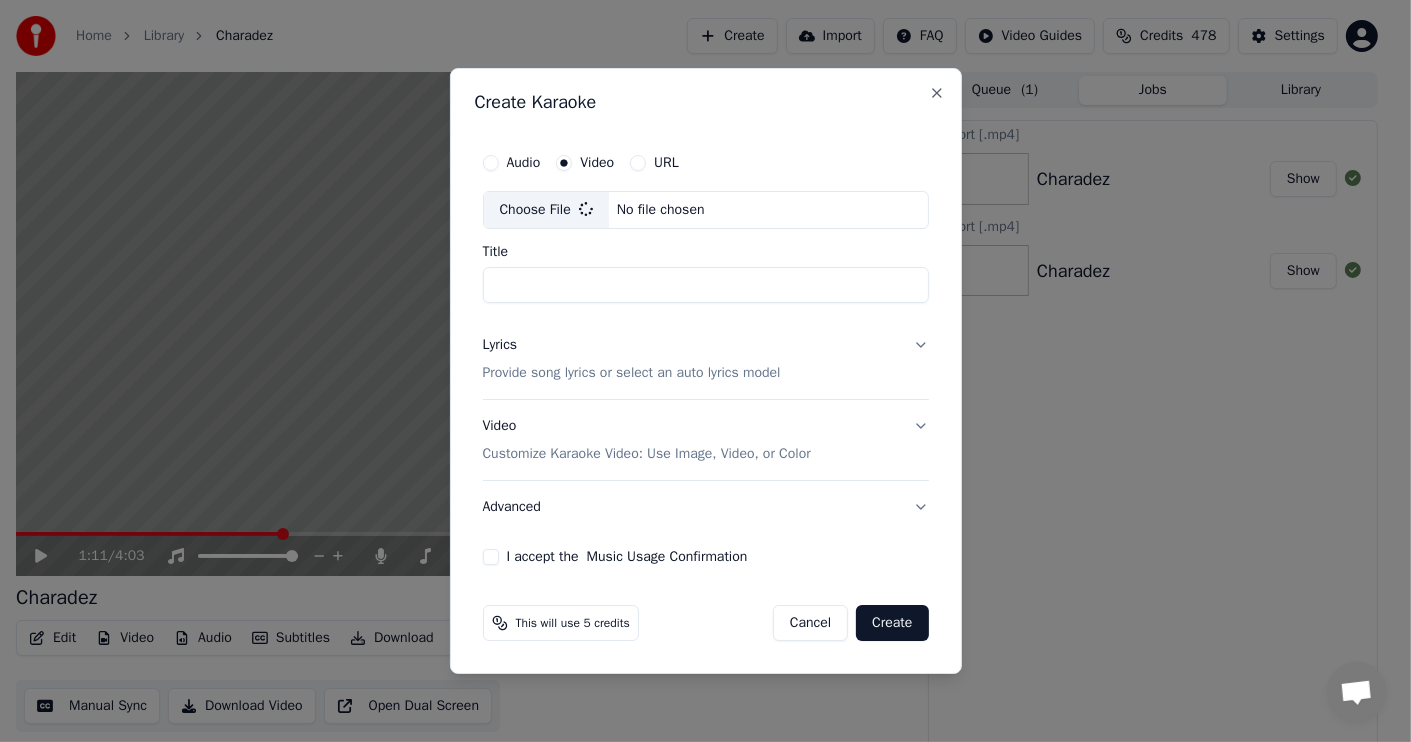 type on "**********" 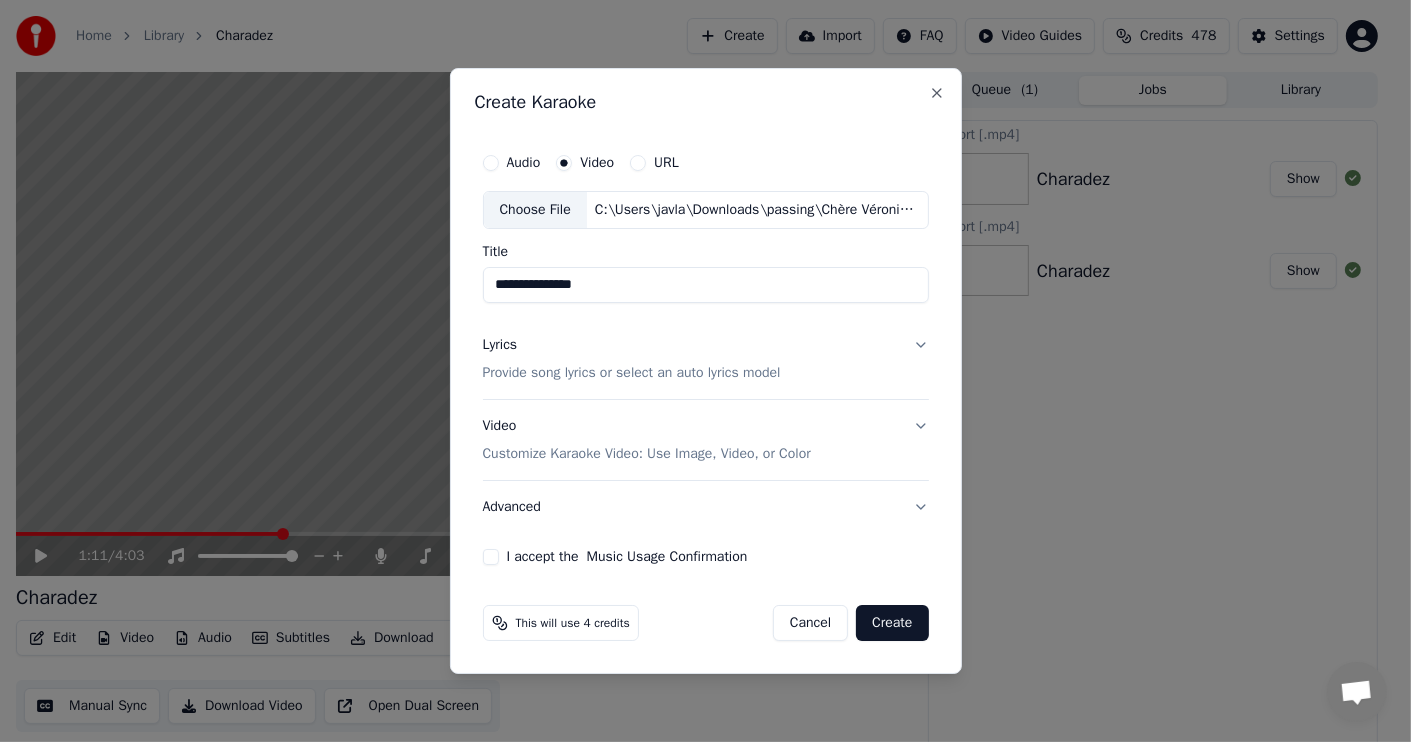 click on "Provide song lyrics or select an auto lyrics model" at bounding box center (632, 373) 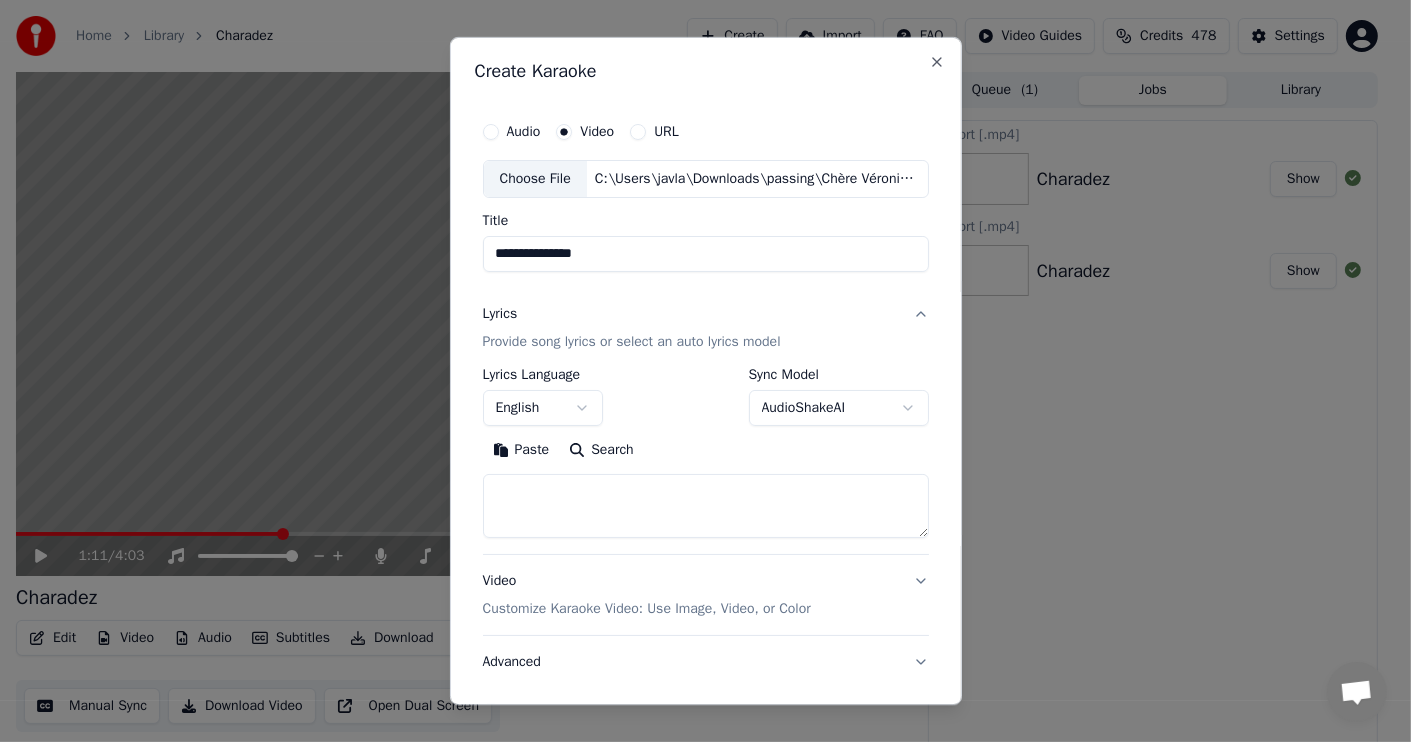click on "Paste" at bounding box center [521, 450] 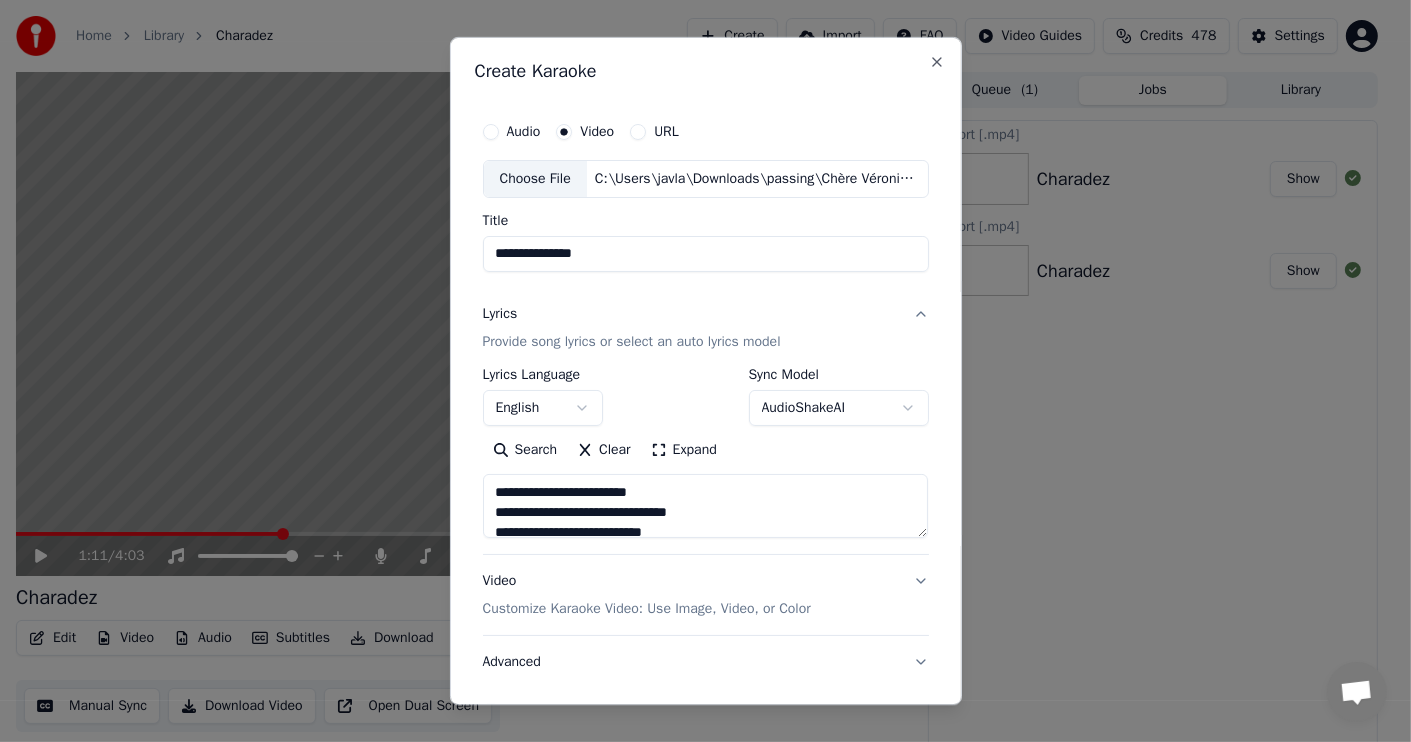 type on "**********" 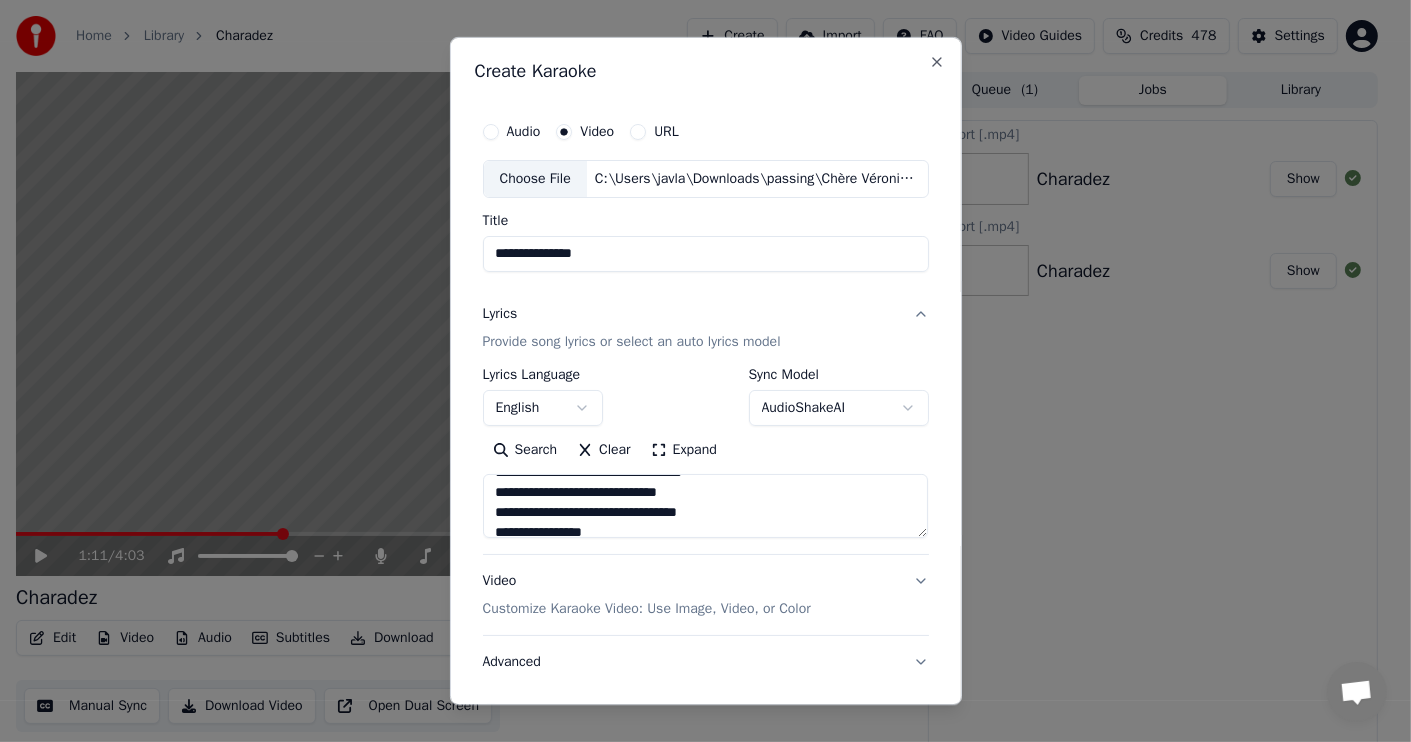 scroll, scrollTop: 700, scrollLeft: 0, axis: vertical 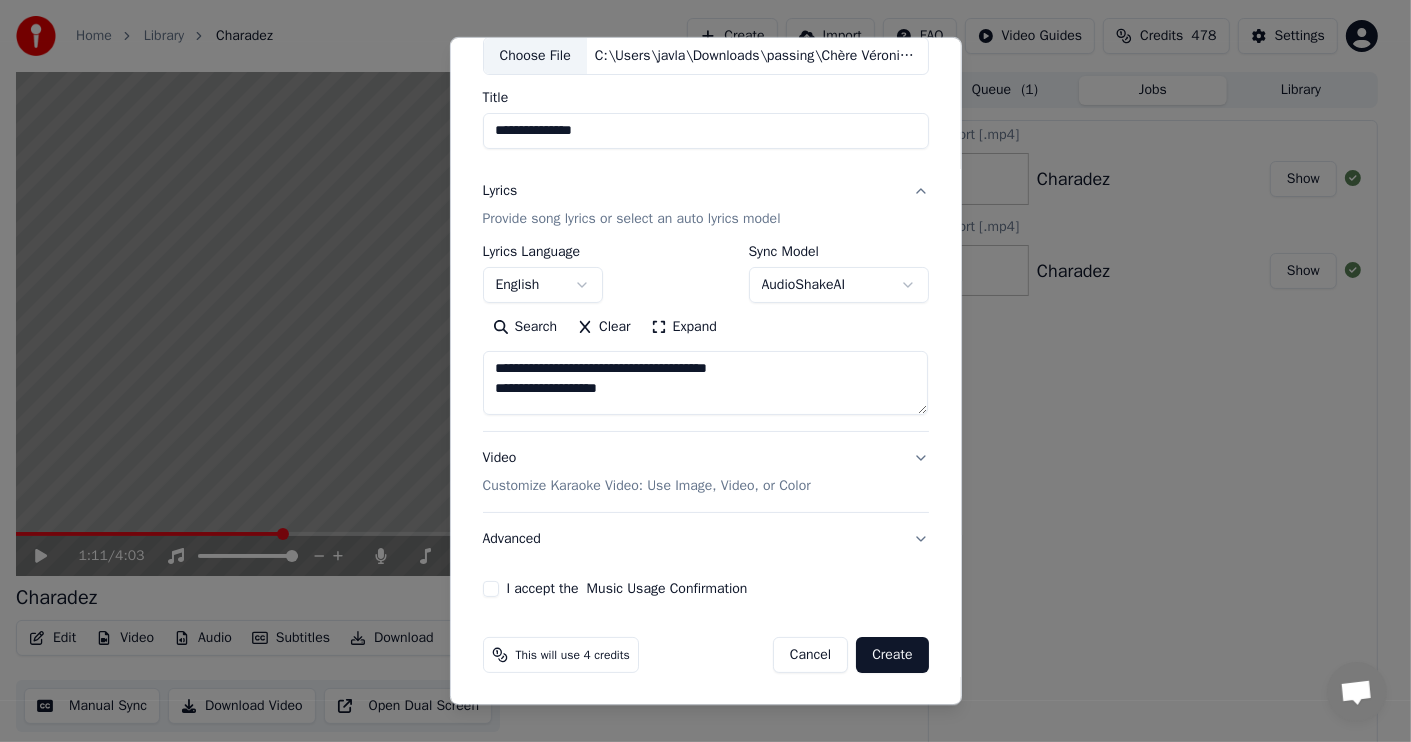 click on "English" at bounding box center [543, 285] 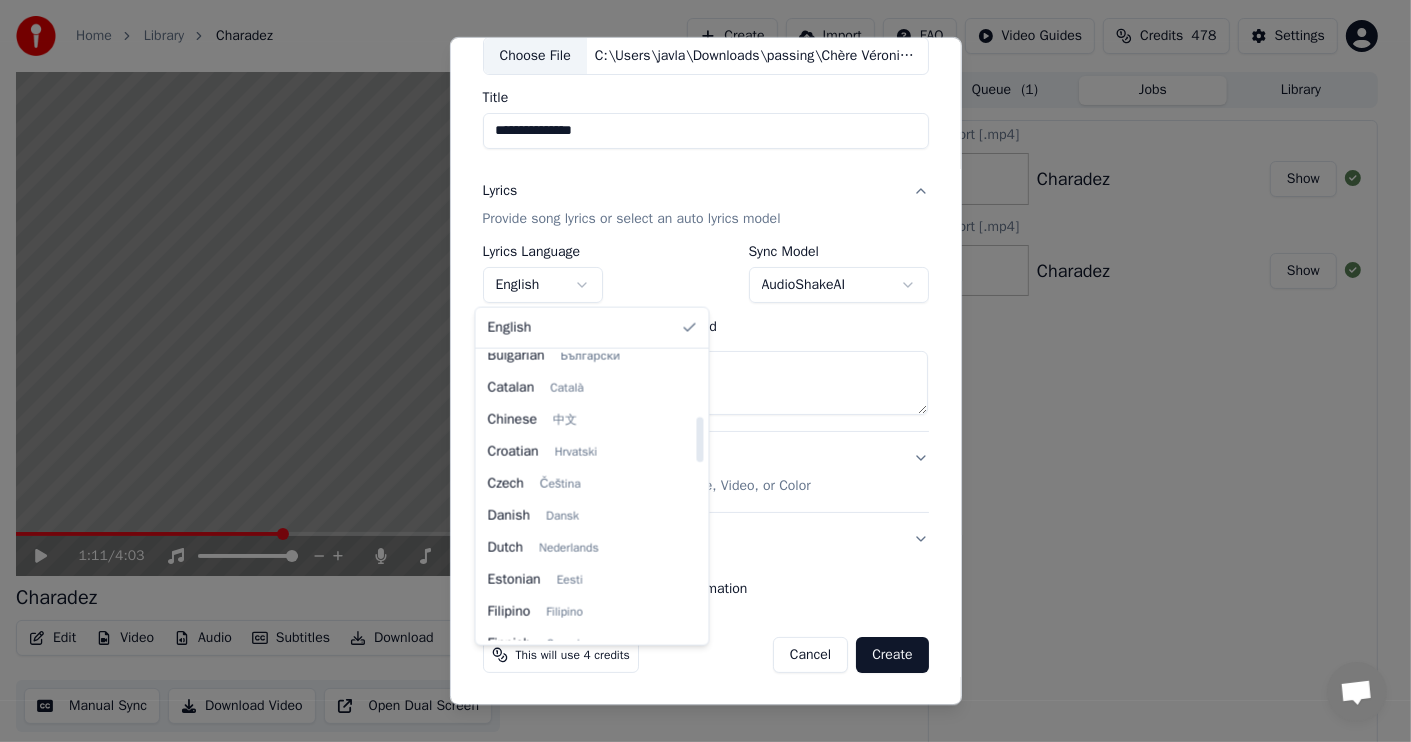 scroll, scrollTop: 600, scrollLeft: 0, axis: vertical 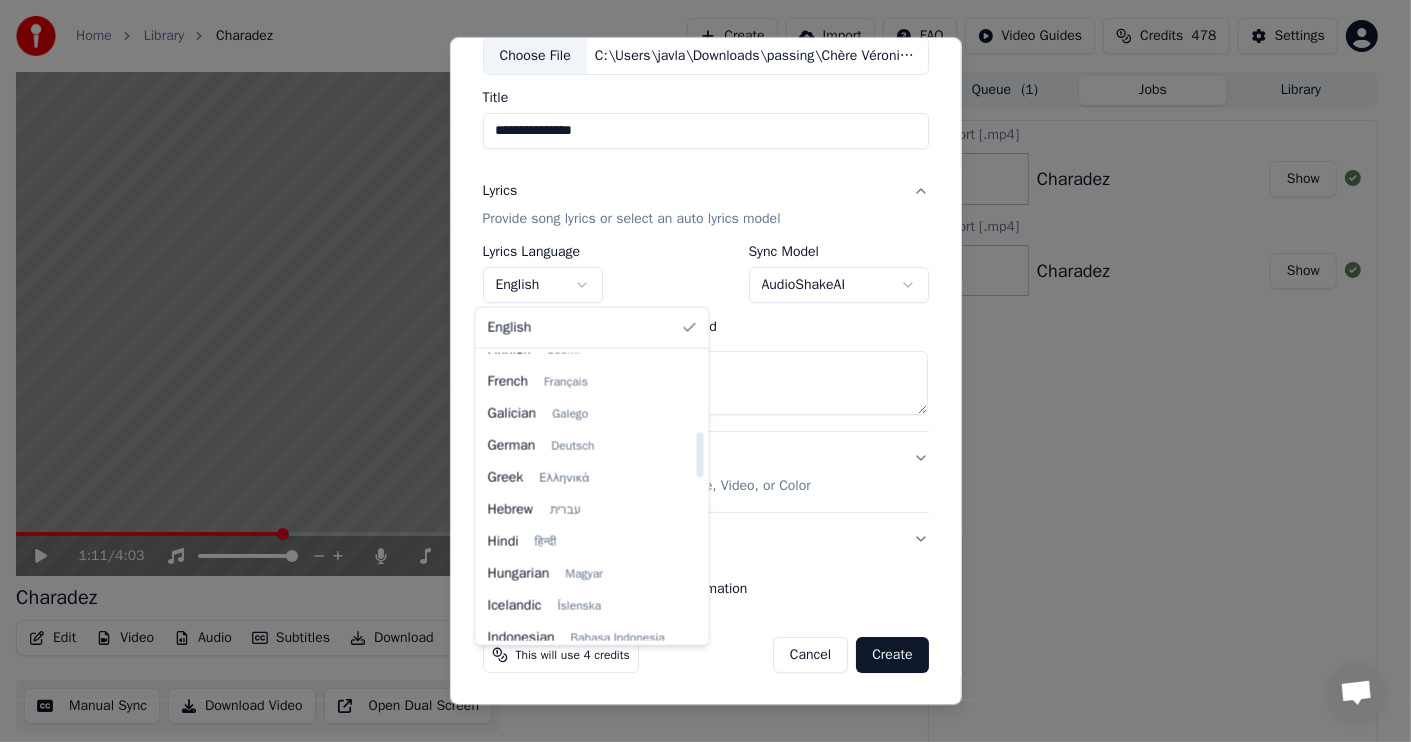 select on "**" 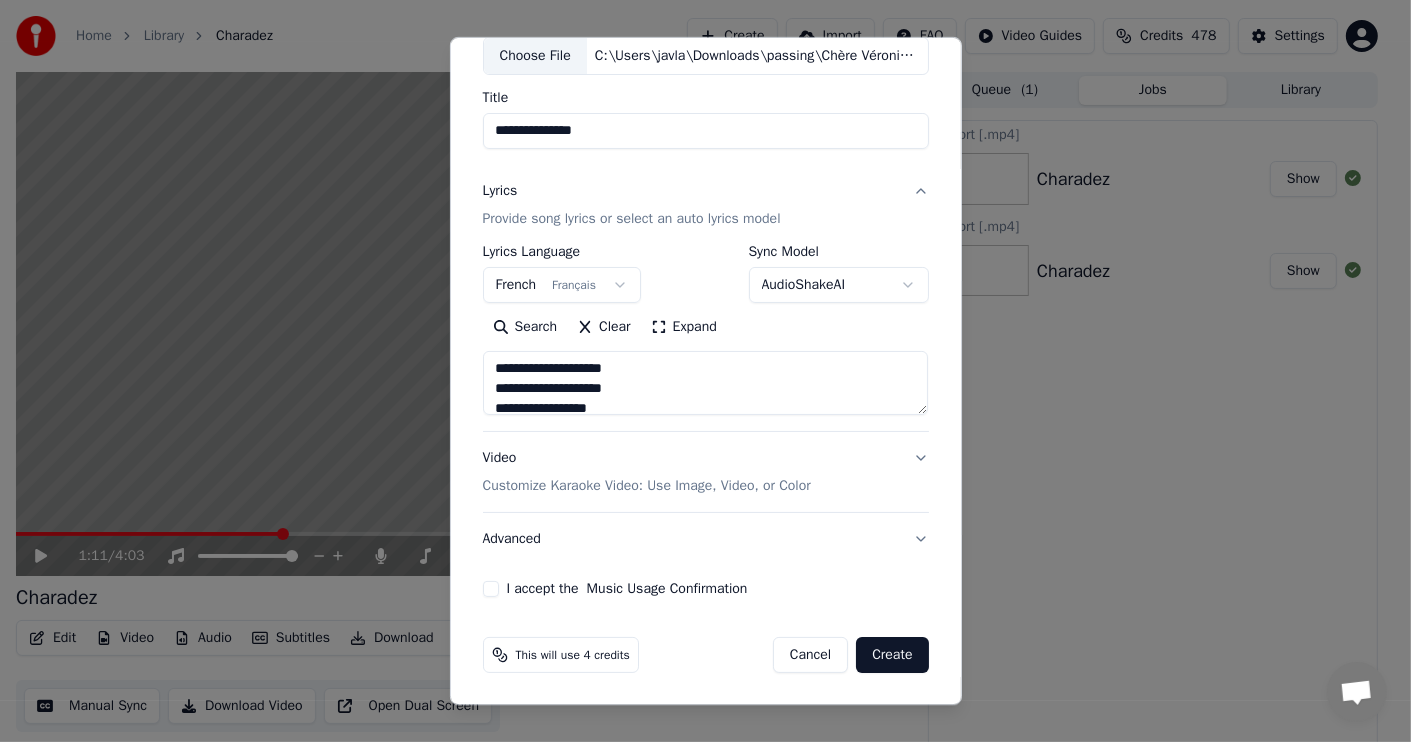 scroll, scrollTop: 800, scrollLeft: 0, axis: vertical 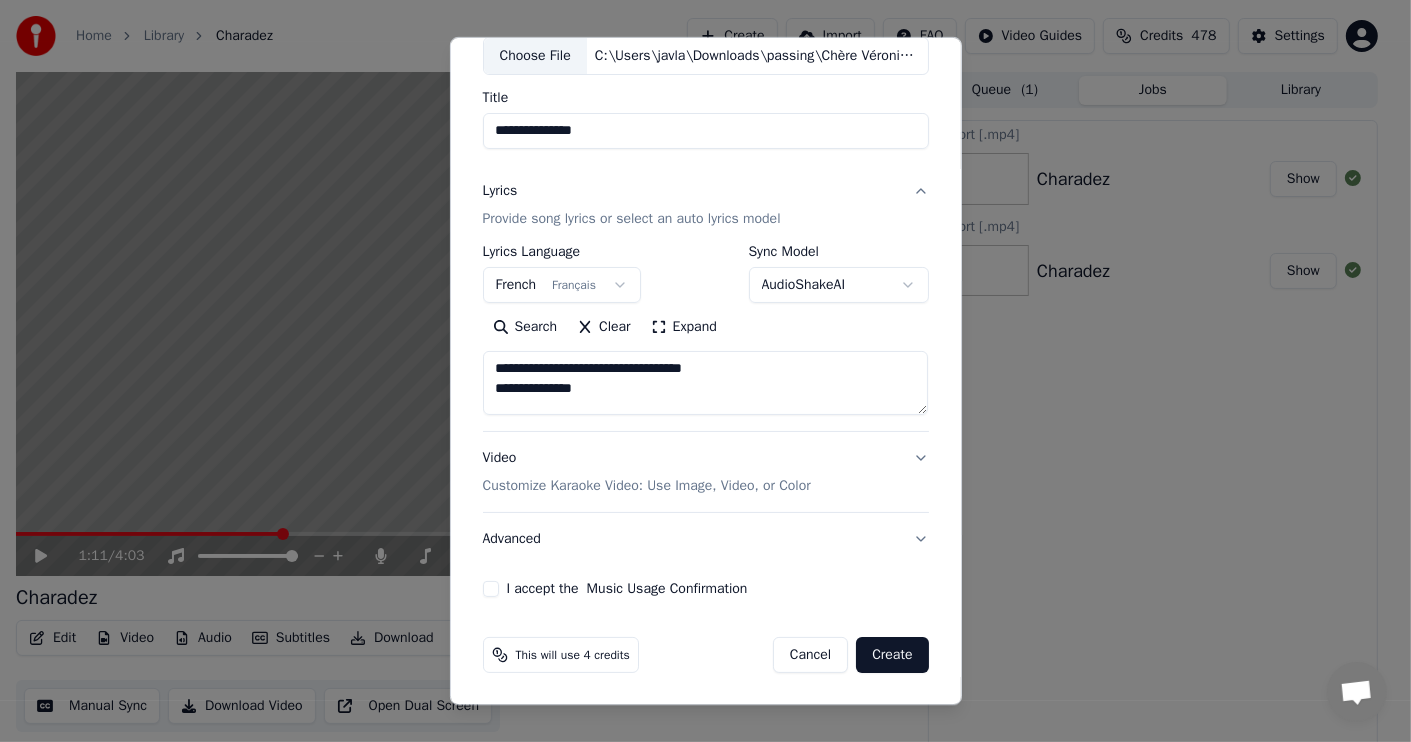 click on "Customize Karaoke Video: Use Image, Video, or Color" at bounding box center [647, 486] 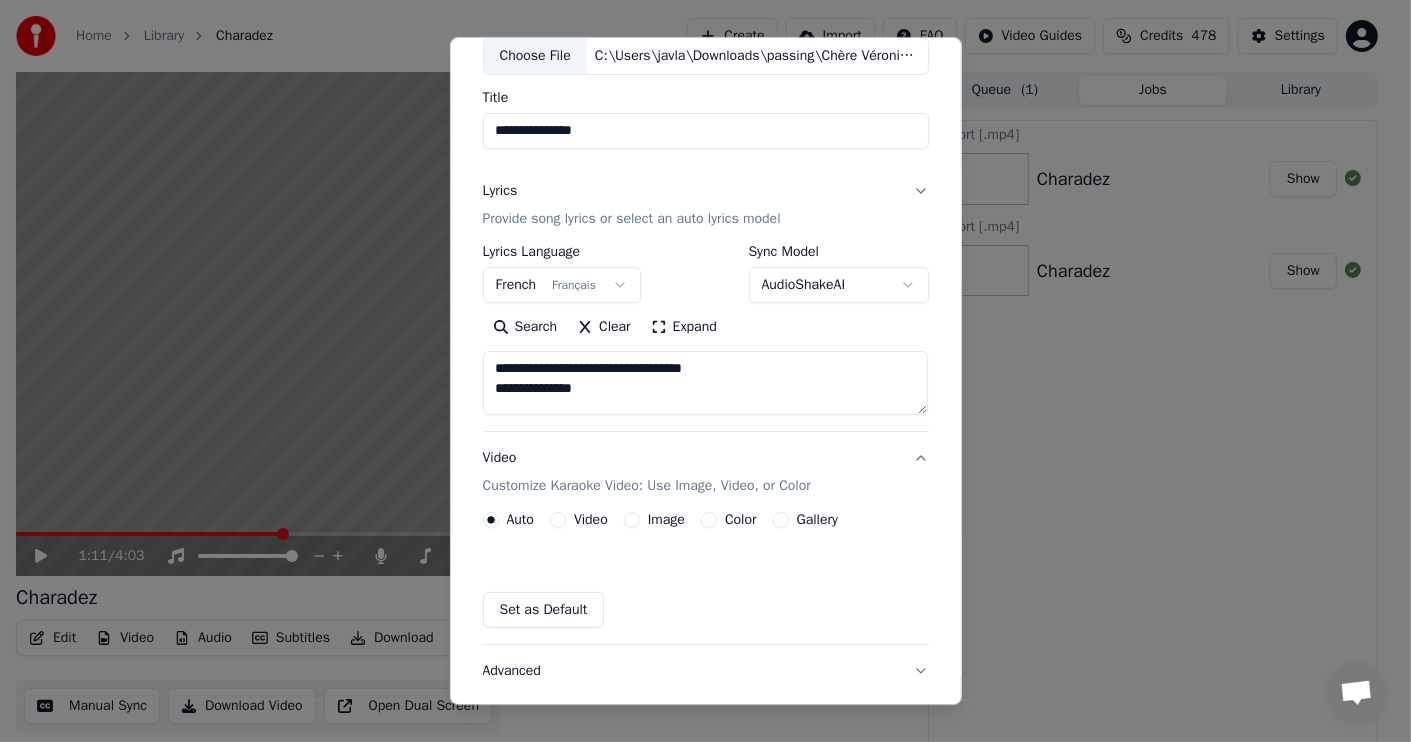 scroll, scrollTop: 69, scrollLeft: 0, axis: vertical 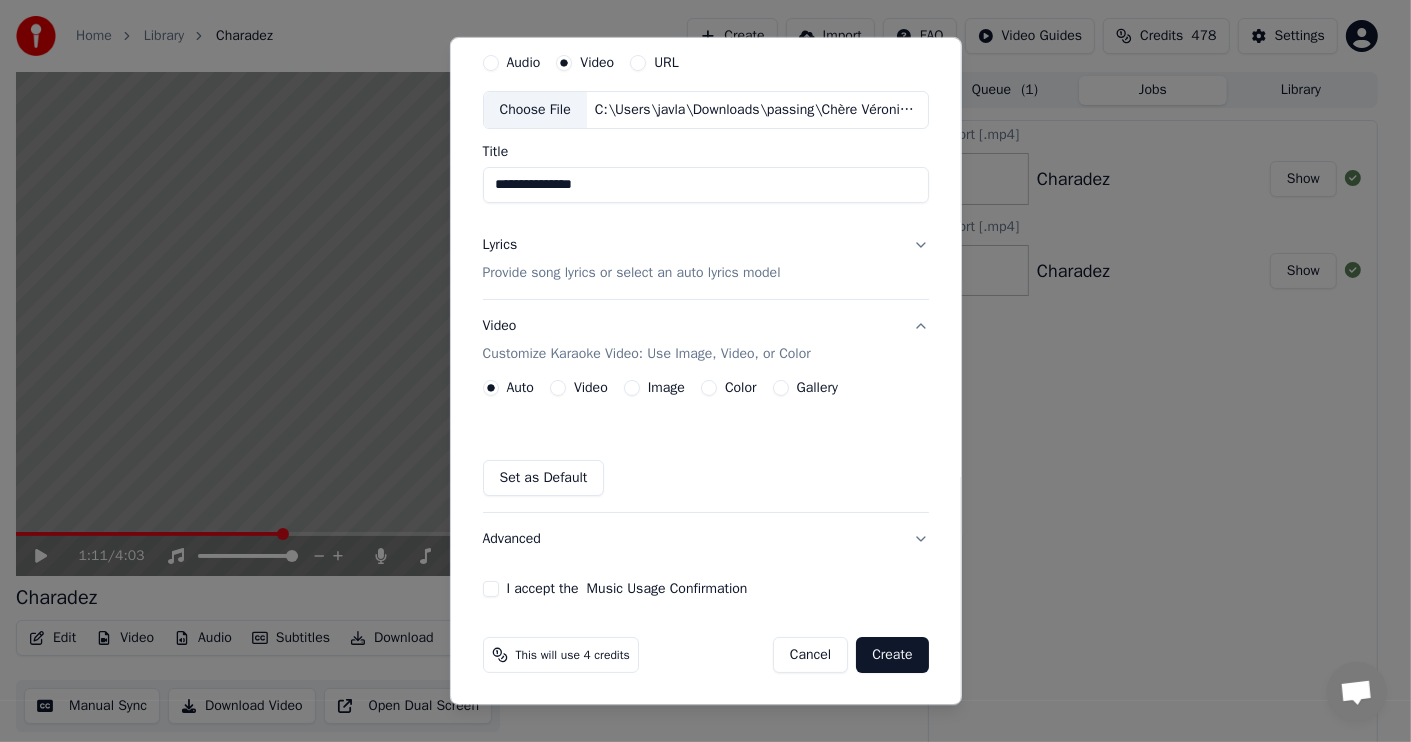 click on "Image" at bounding box center [632, 388] 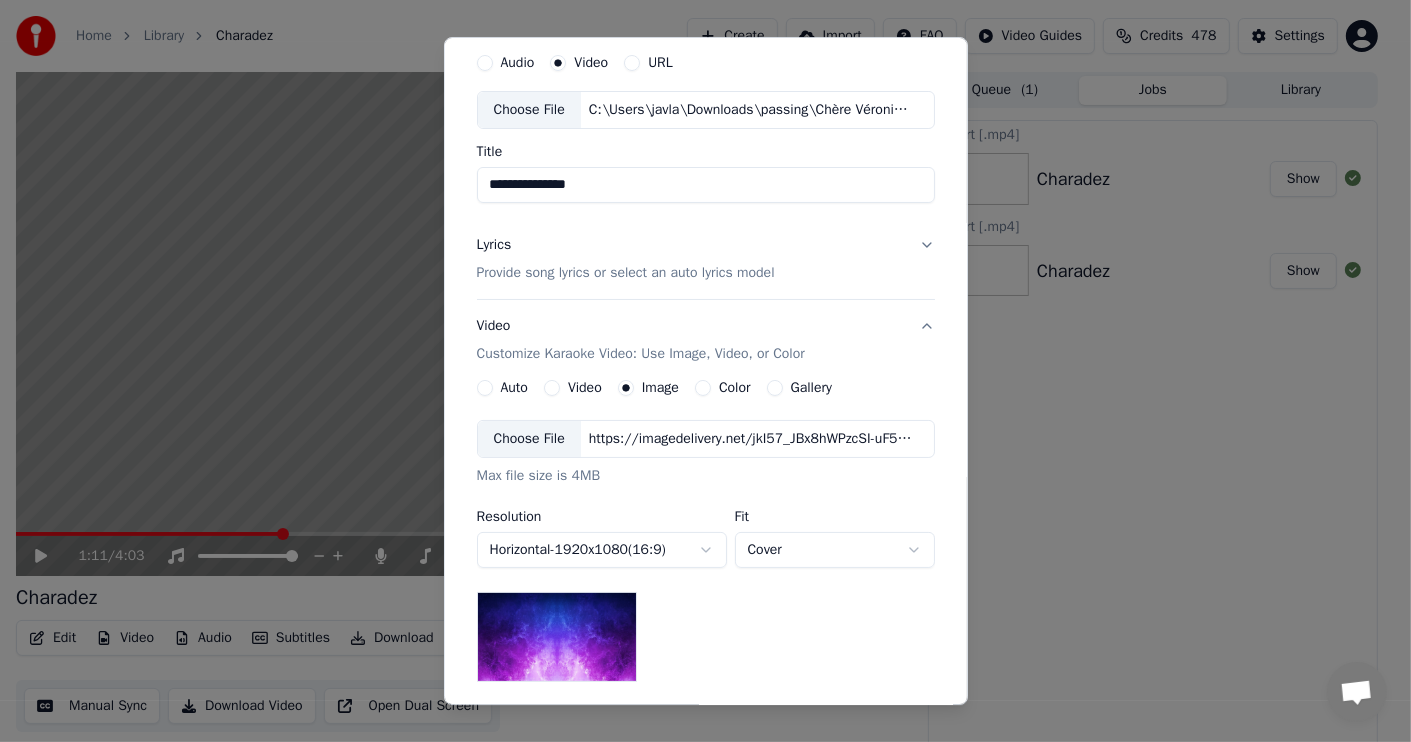 click on "Choose File" at bounding box center (529, 439) 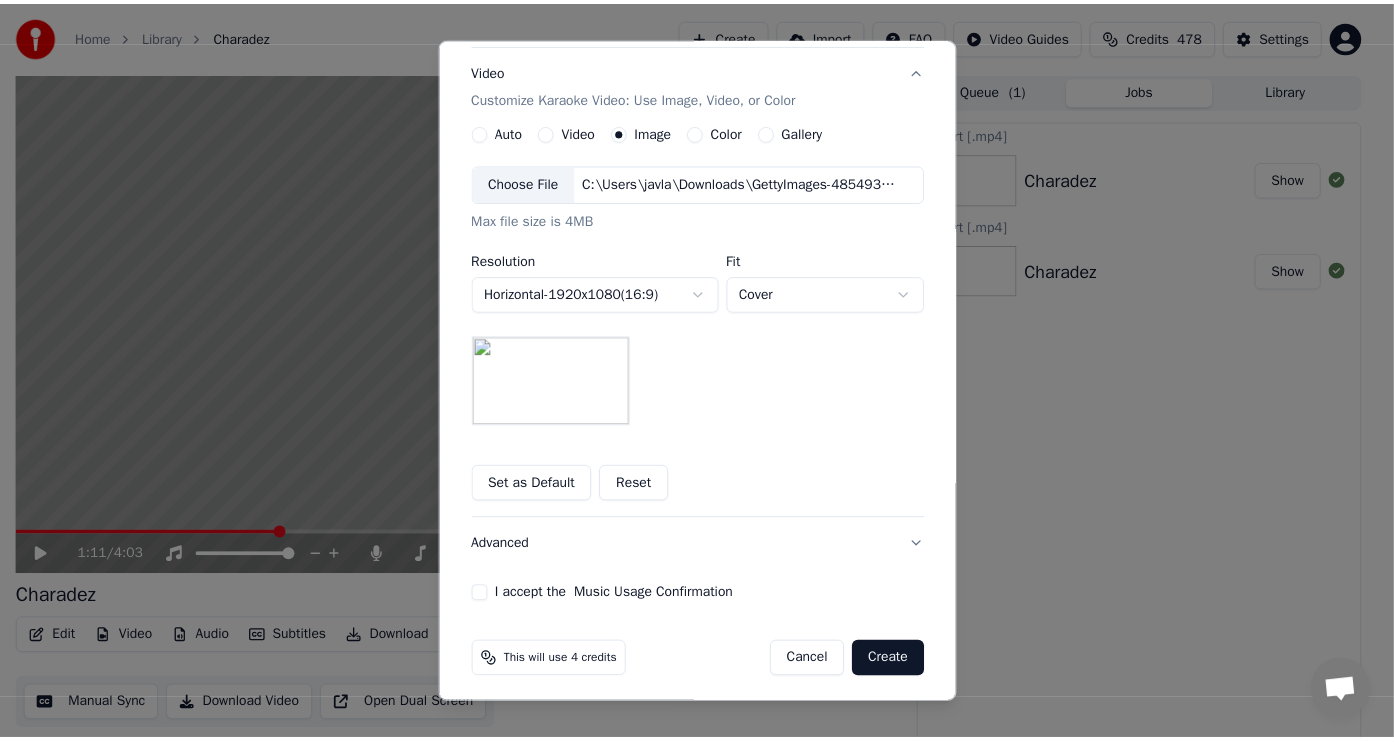 scroll, scrollTop: 331, scrollLeft: 0, axis: vertical 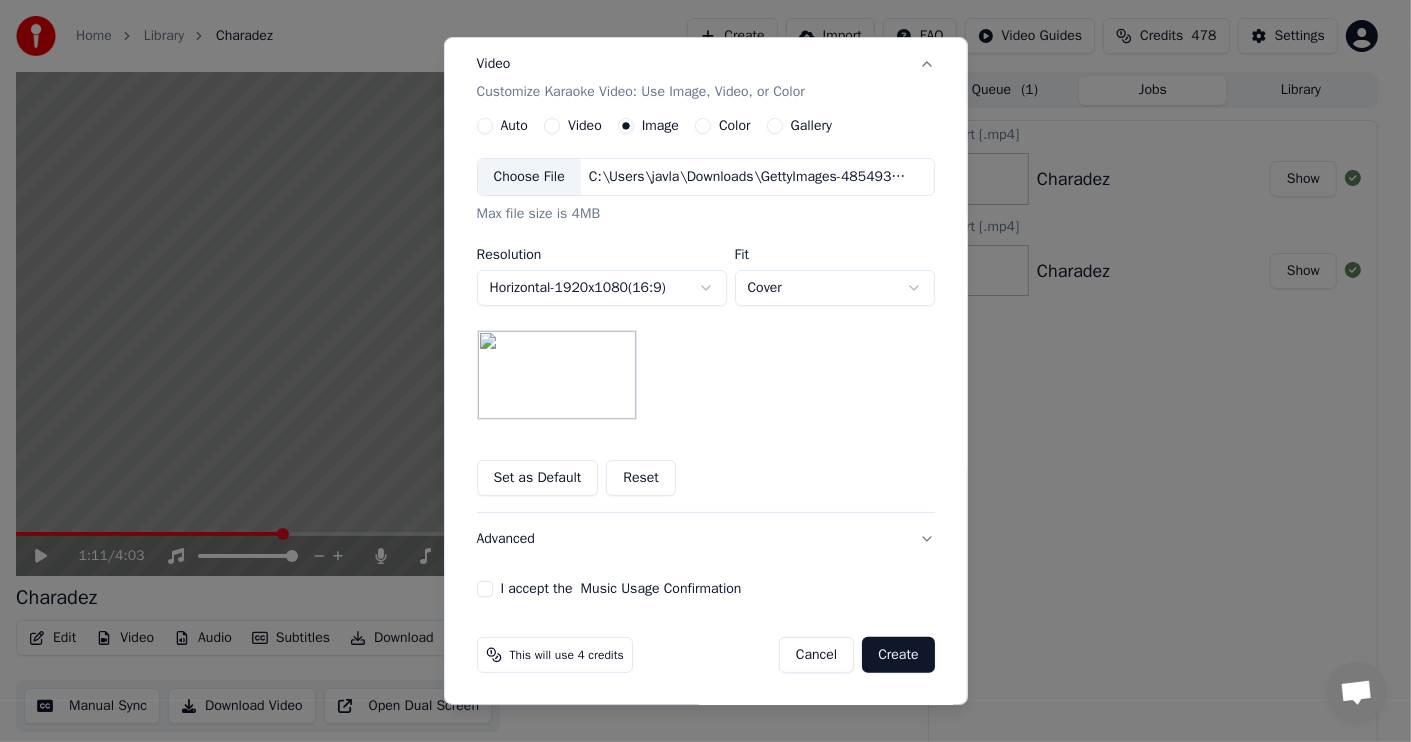 click on "Create" at bounding box center [898, 655] 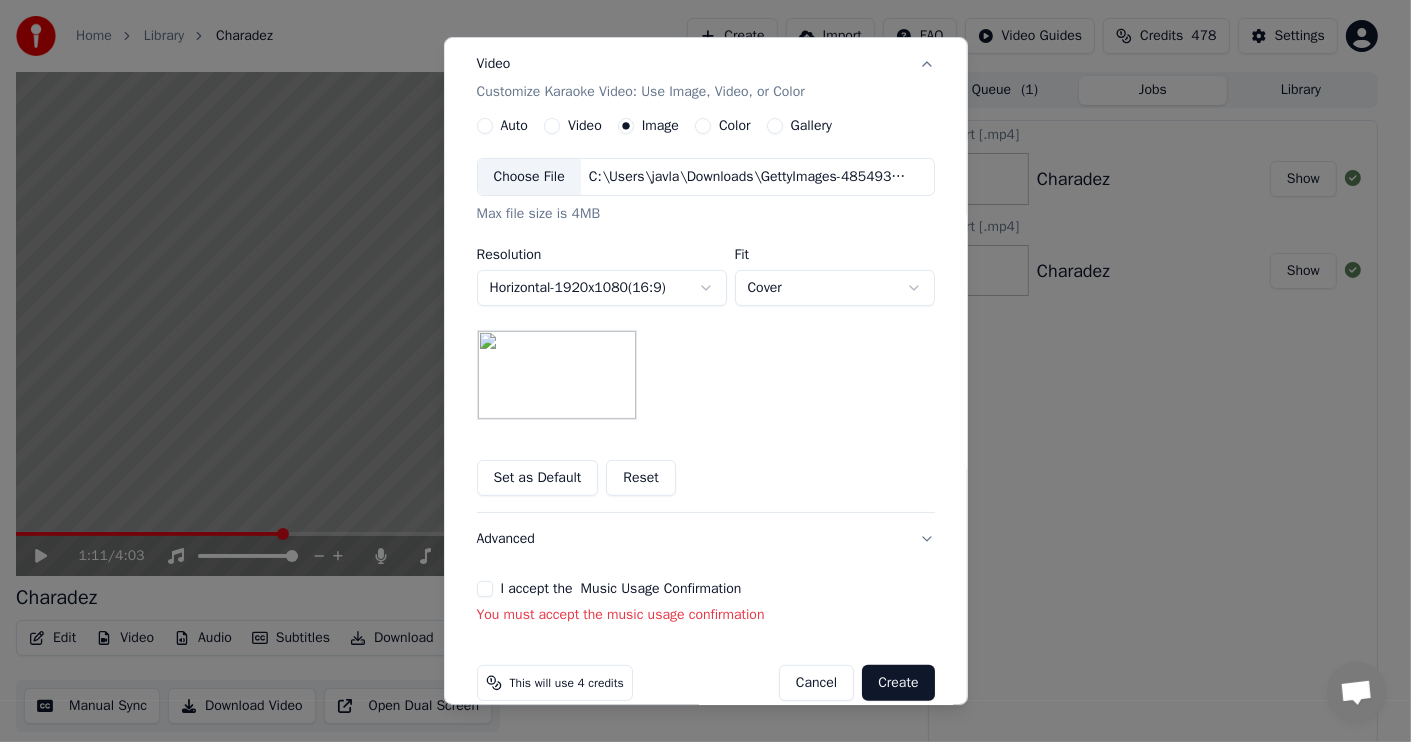click on "I accept the   Music Usage Confirmation" at bounding box center (485, 589) 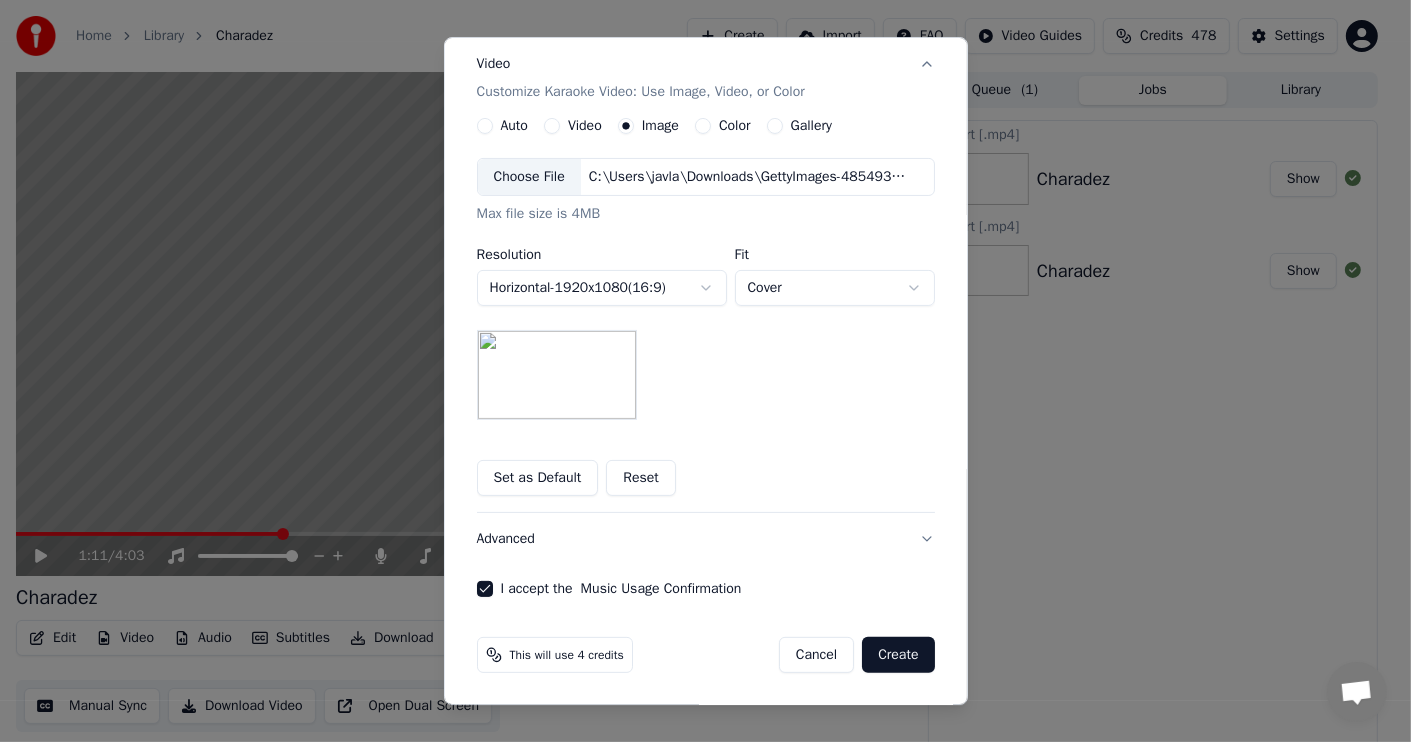 click on "Create" at bounding box center (898, 655) 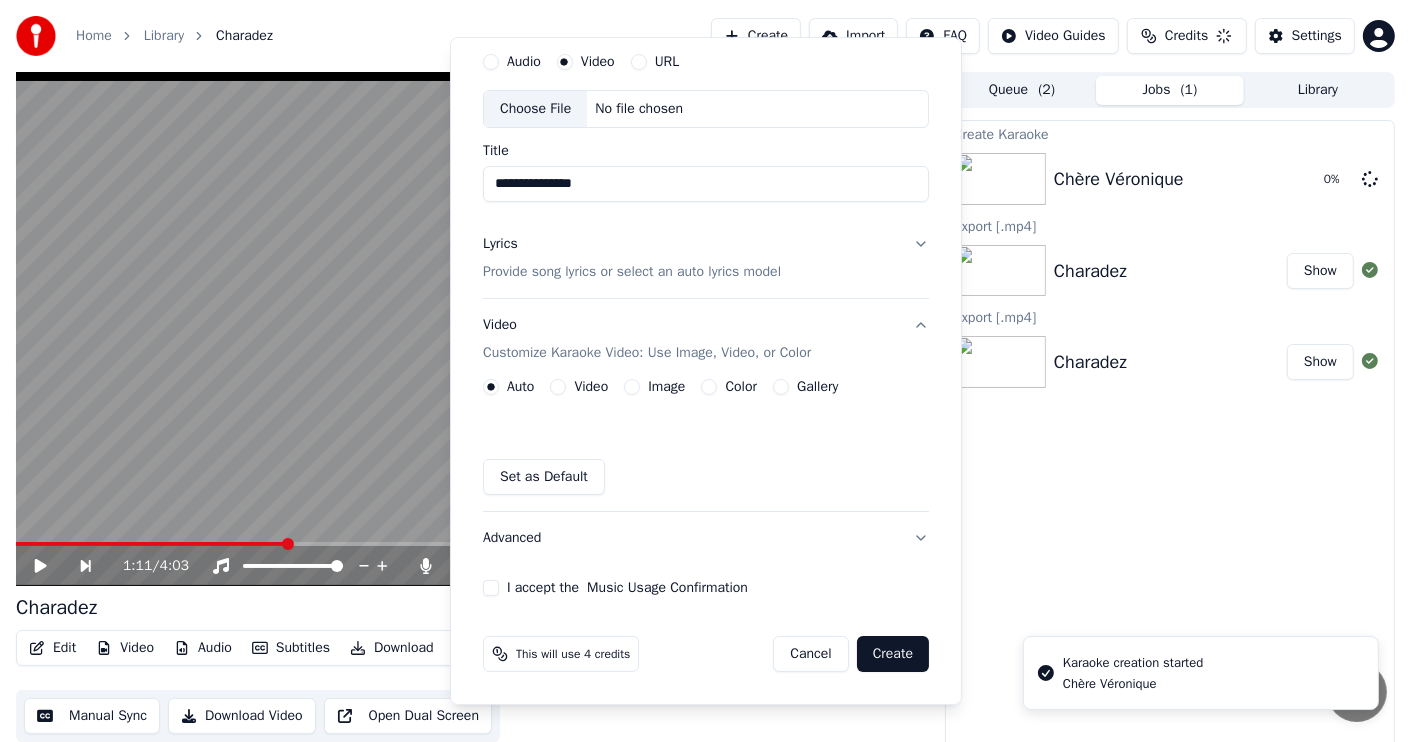type 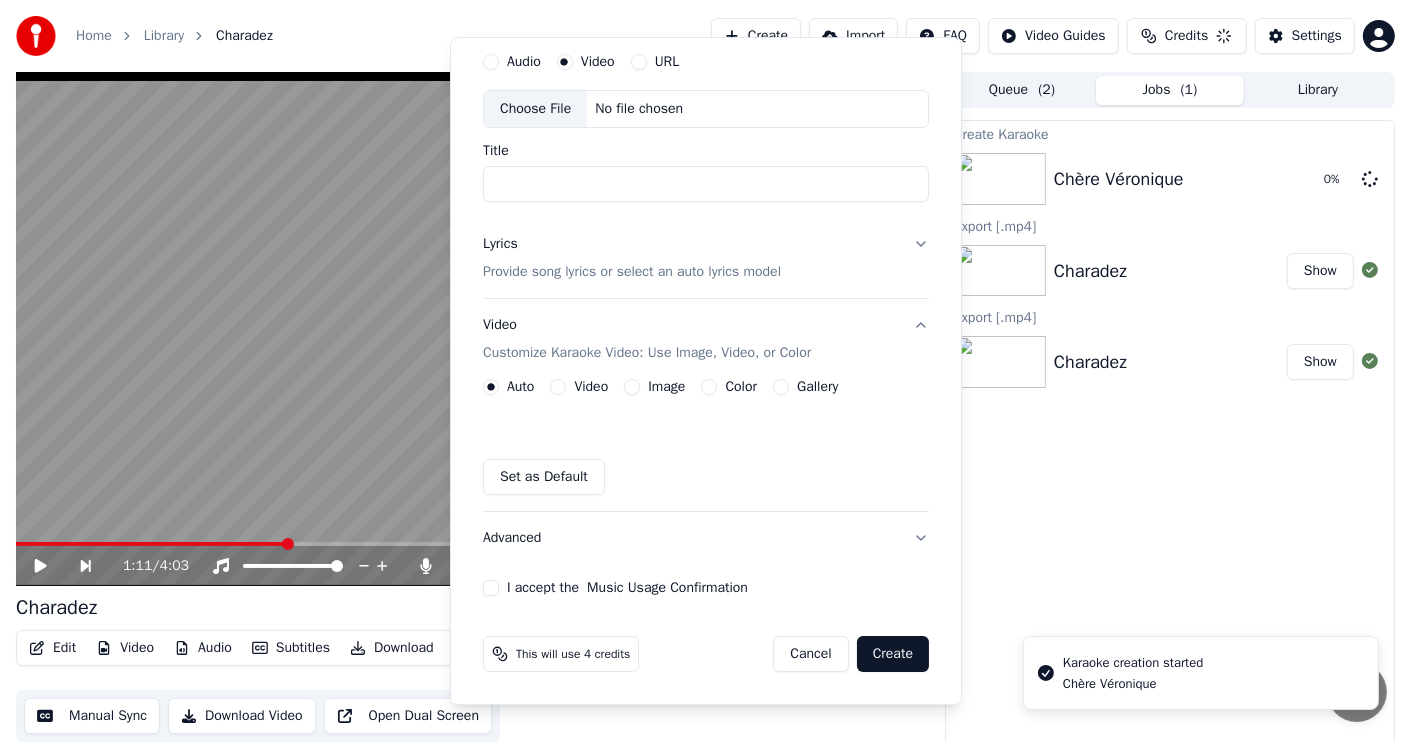 scroll, scrollTop: 69, scrollLeft: 0, axis: vertical 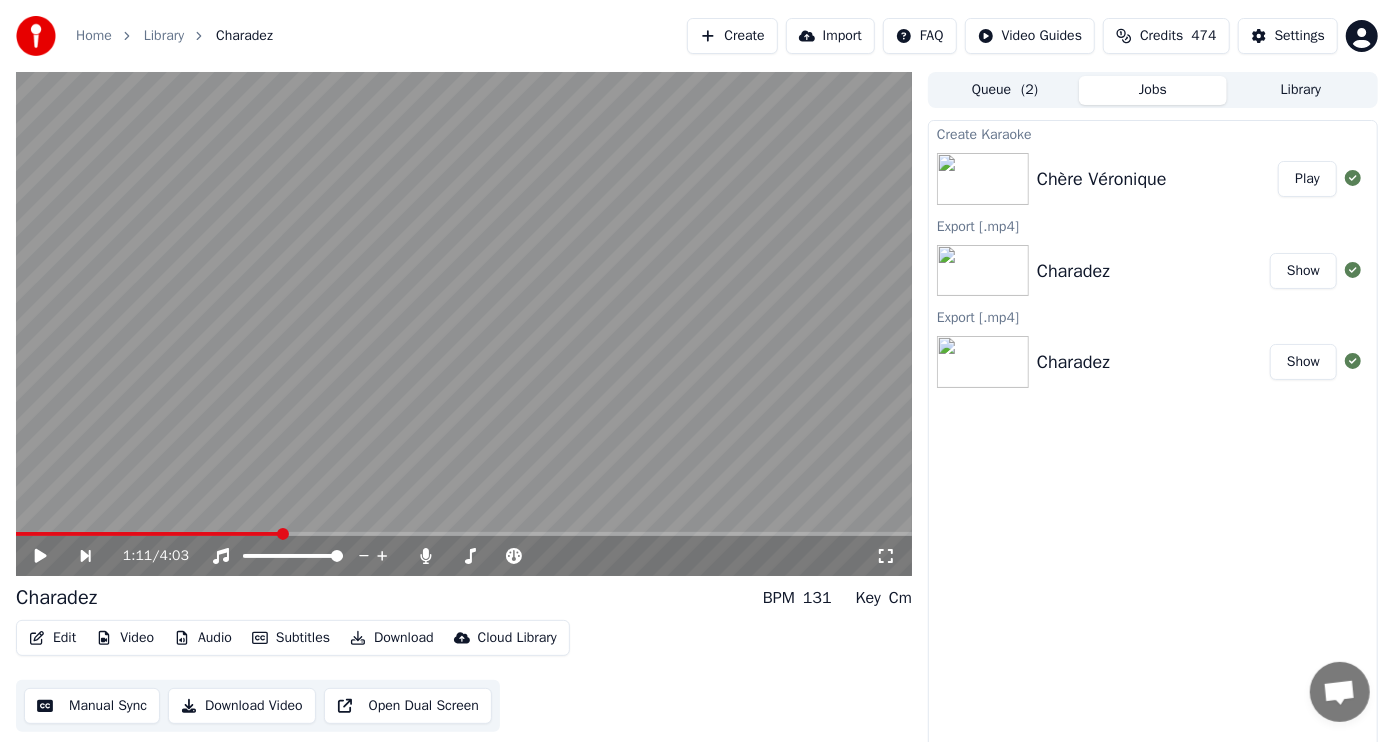 click on "Play" at bounding box center [1307, 179] 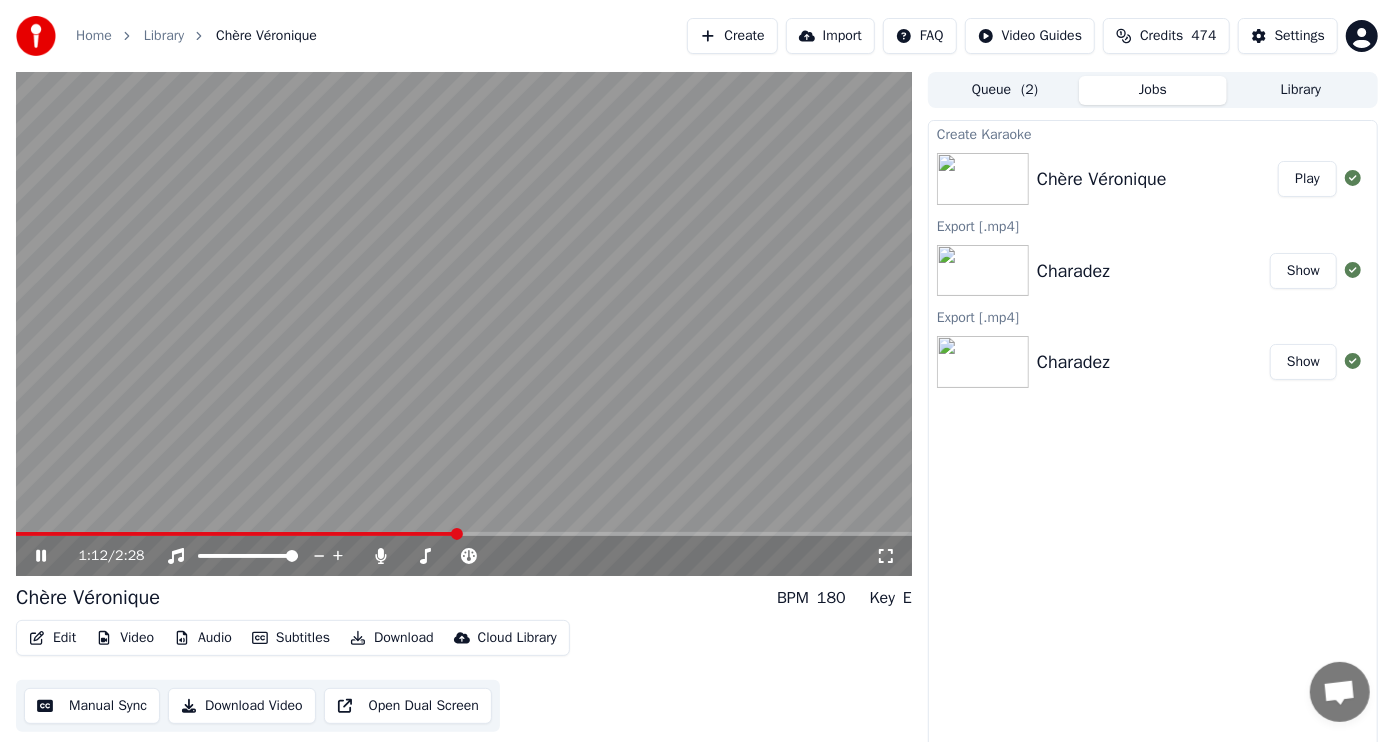 click 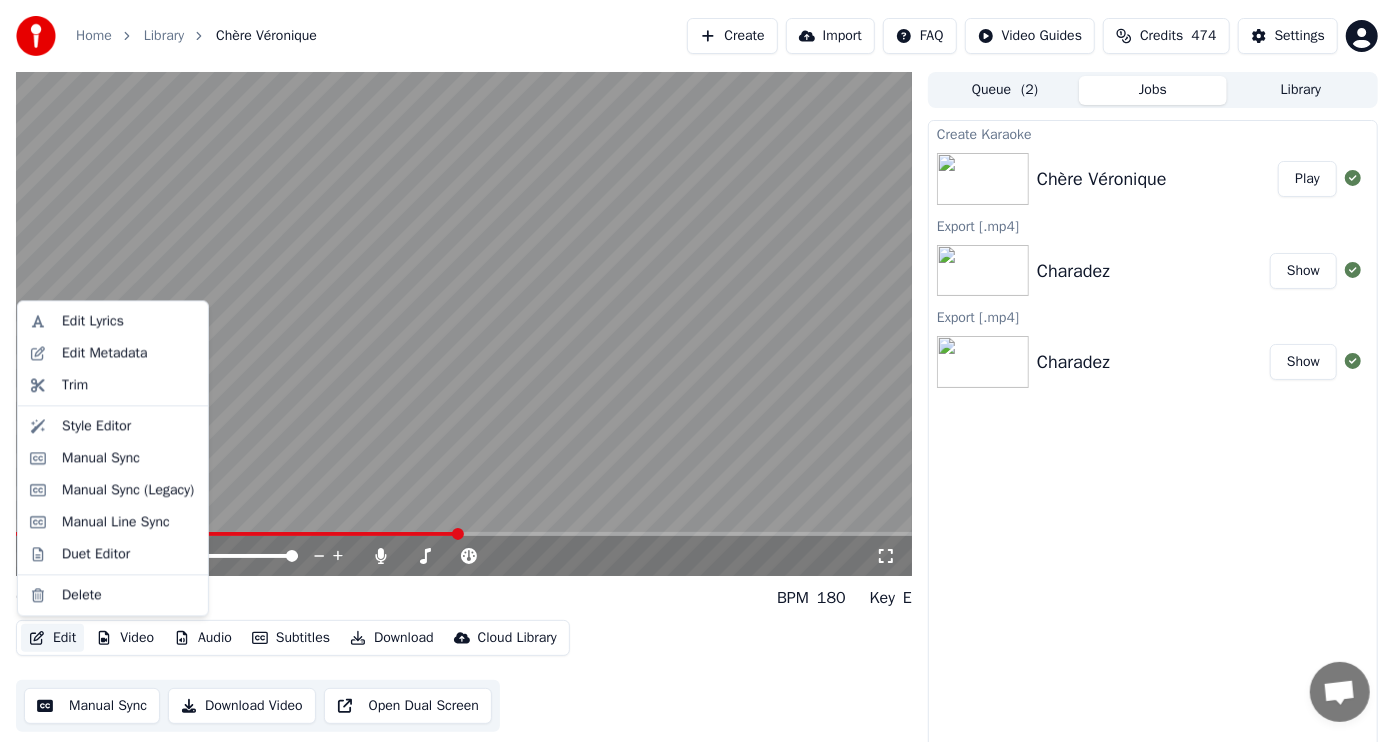 click on "Edit" at bounding box center (52, 638) 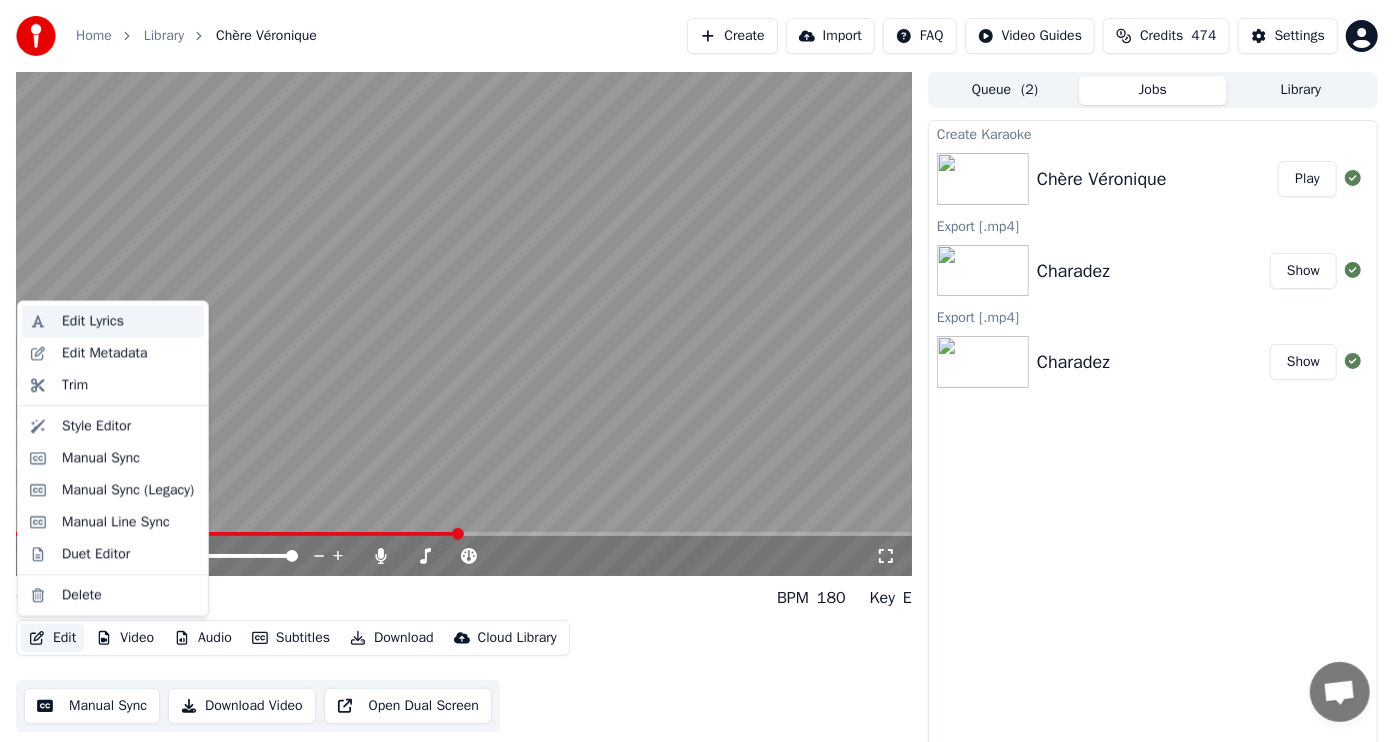 click on "Edit Lyrics" at bounding box center [93, 321] 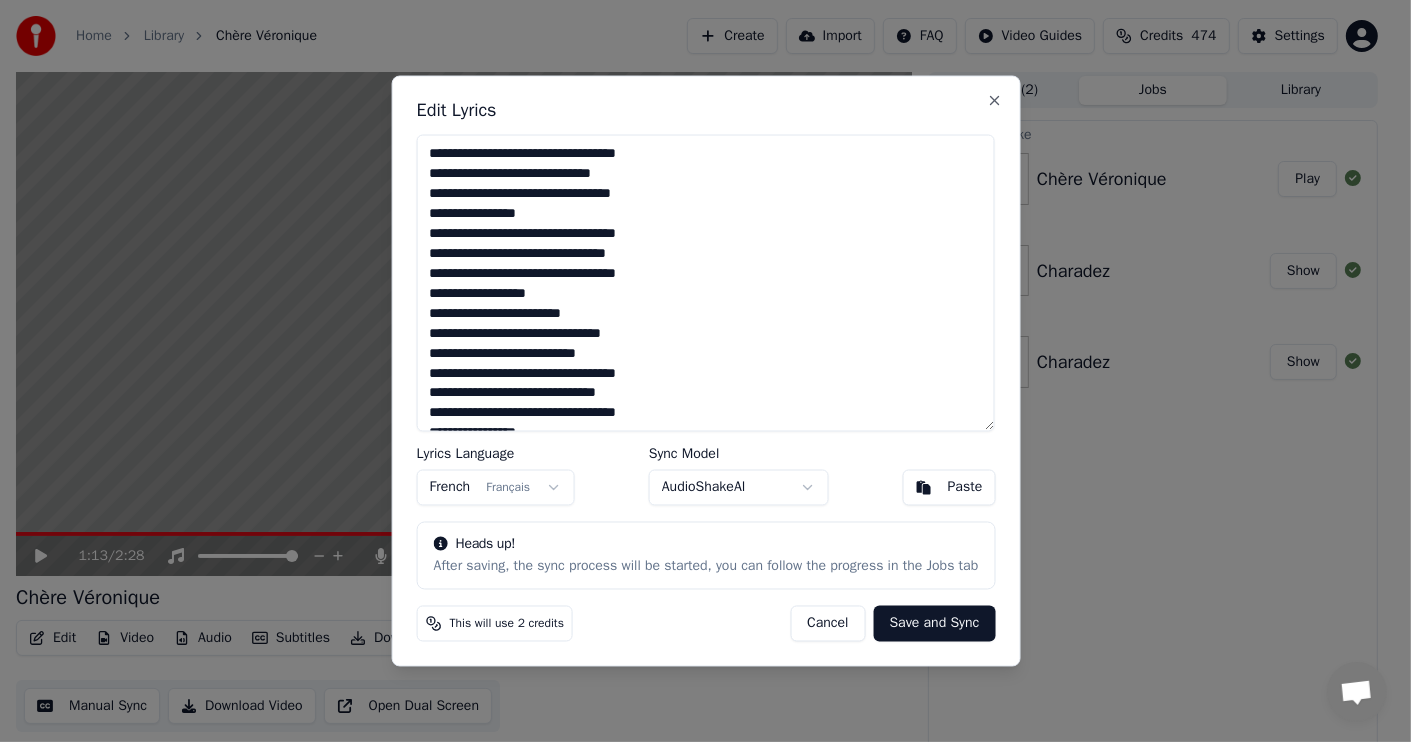 click at bounding box center [705, 283] 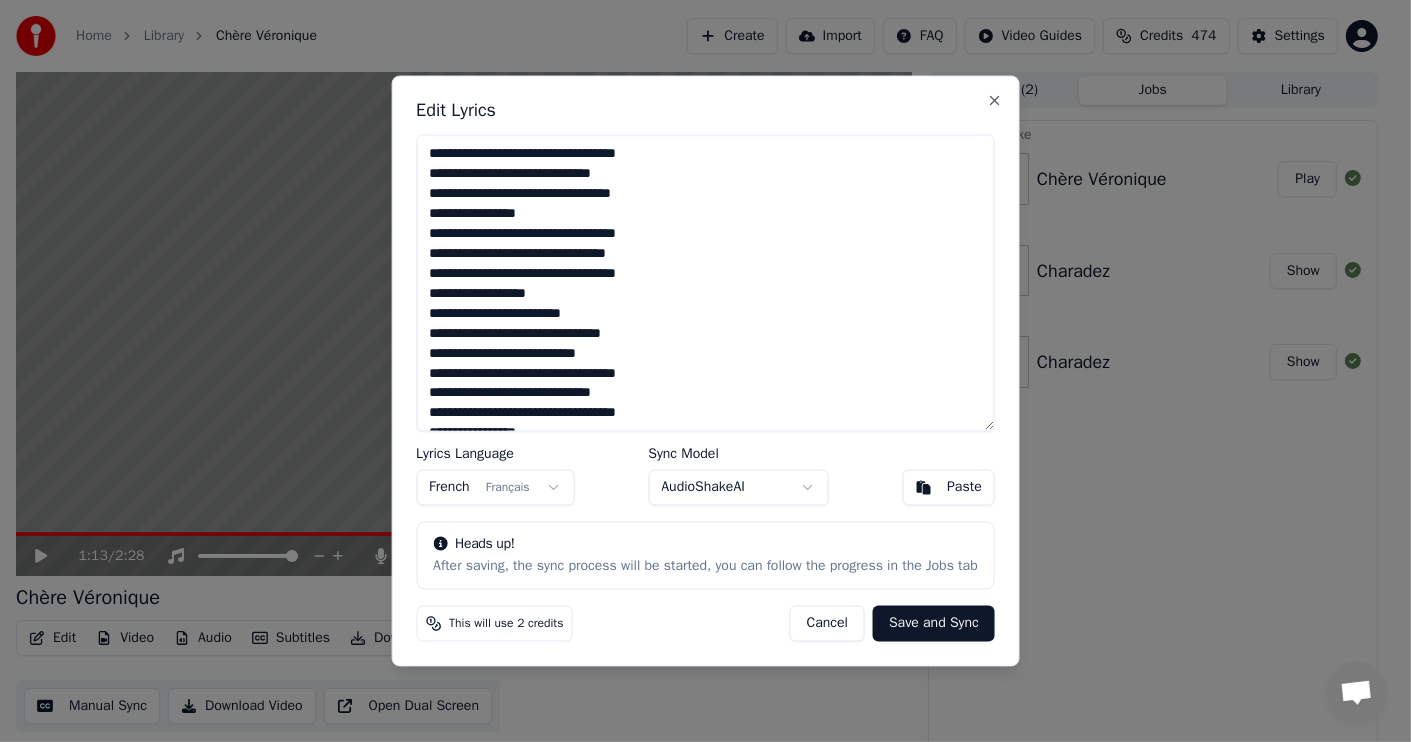 click at bounding box center (705, 283) 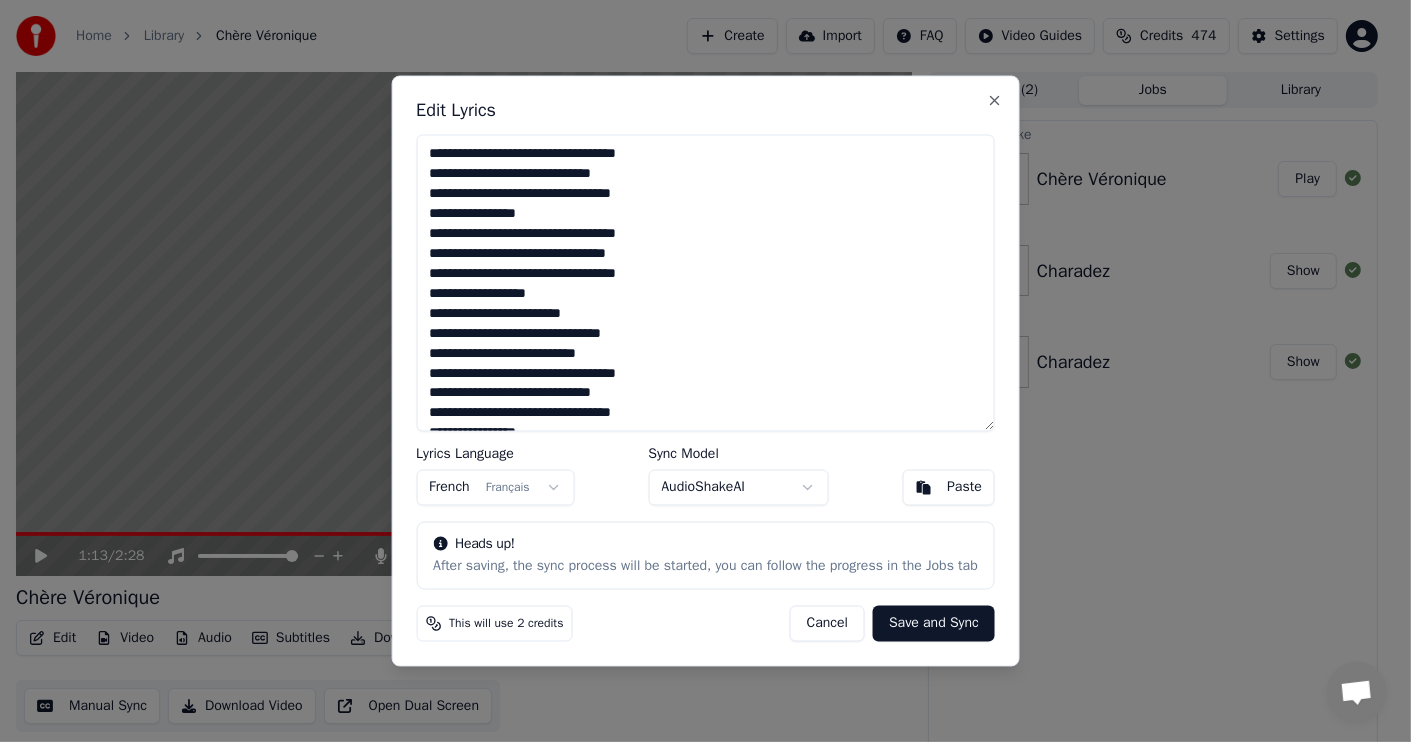 scroll, scrollTop: 99, scrollLeft: 0, axis: vertical 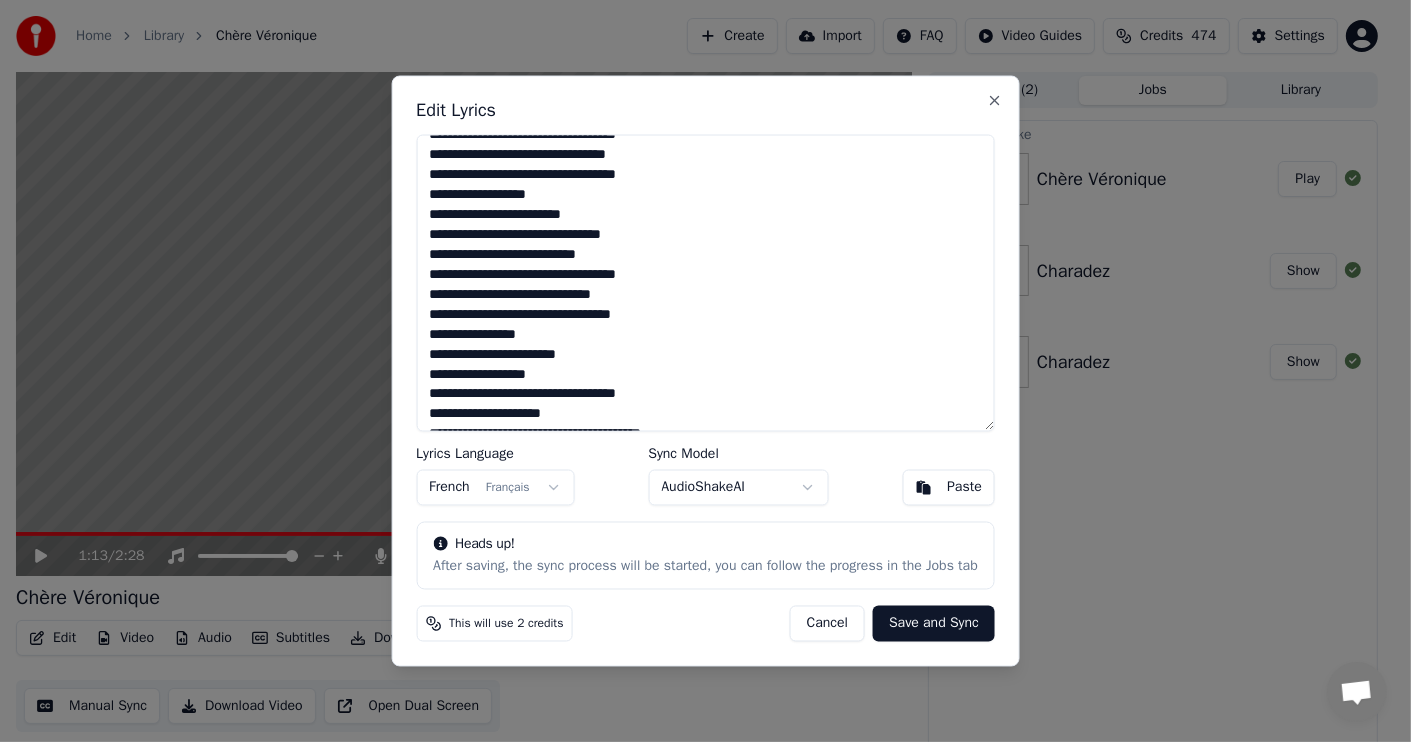 click at bounding box center [705, 283] 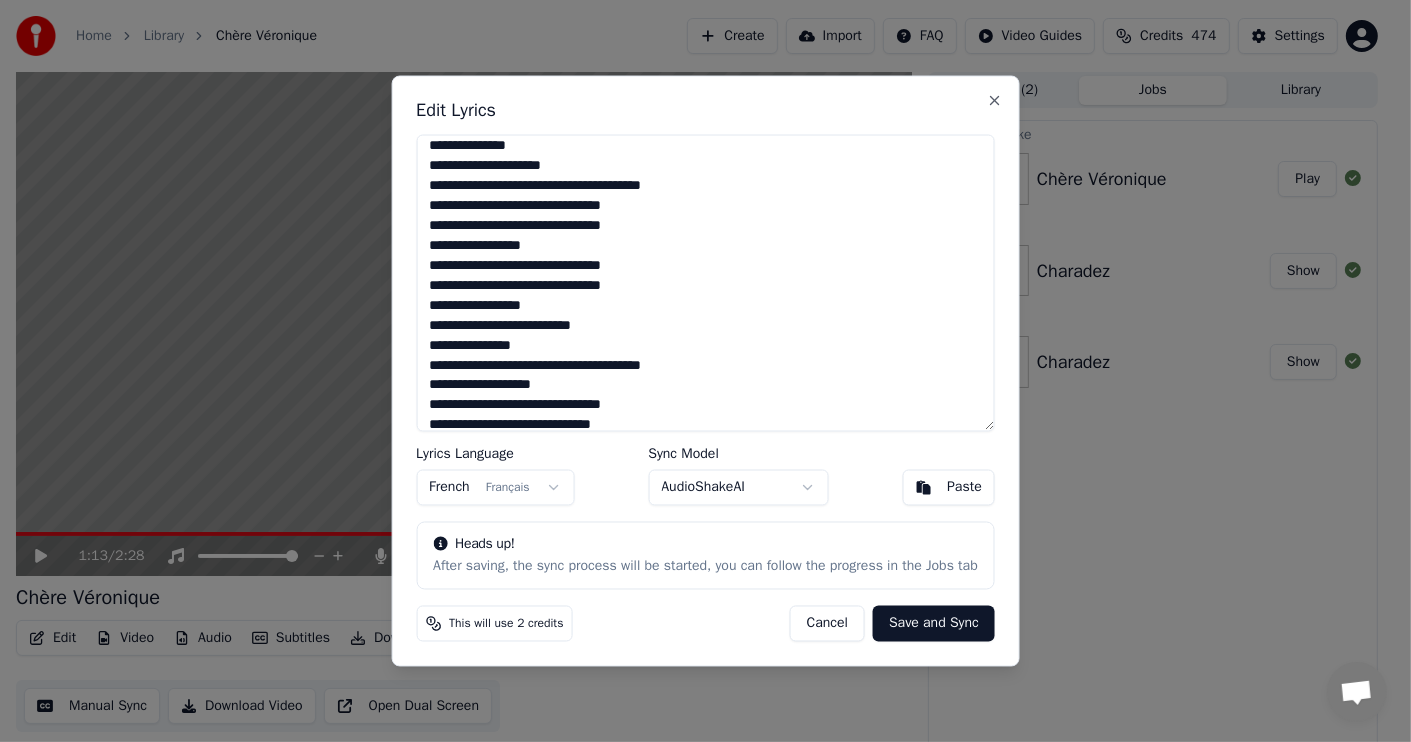 scroll, scrollTop: 268, scrollLeft: 0, axis: vertical 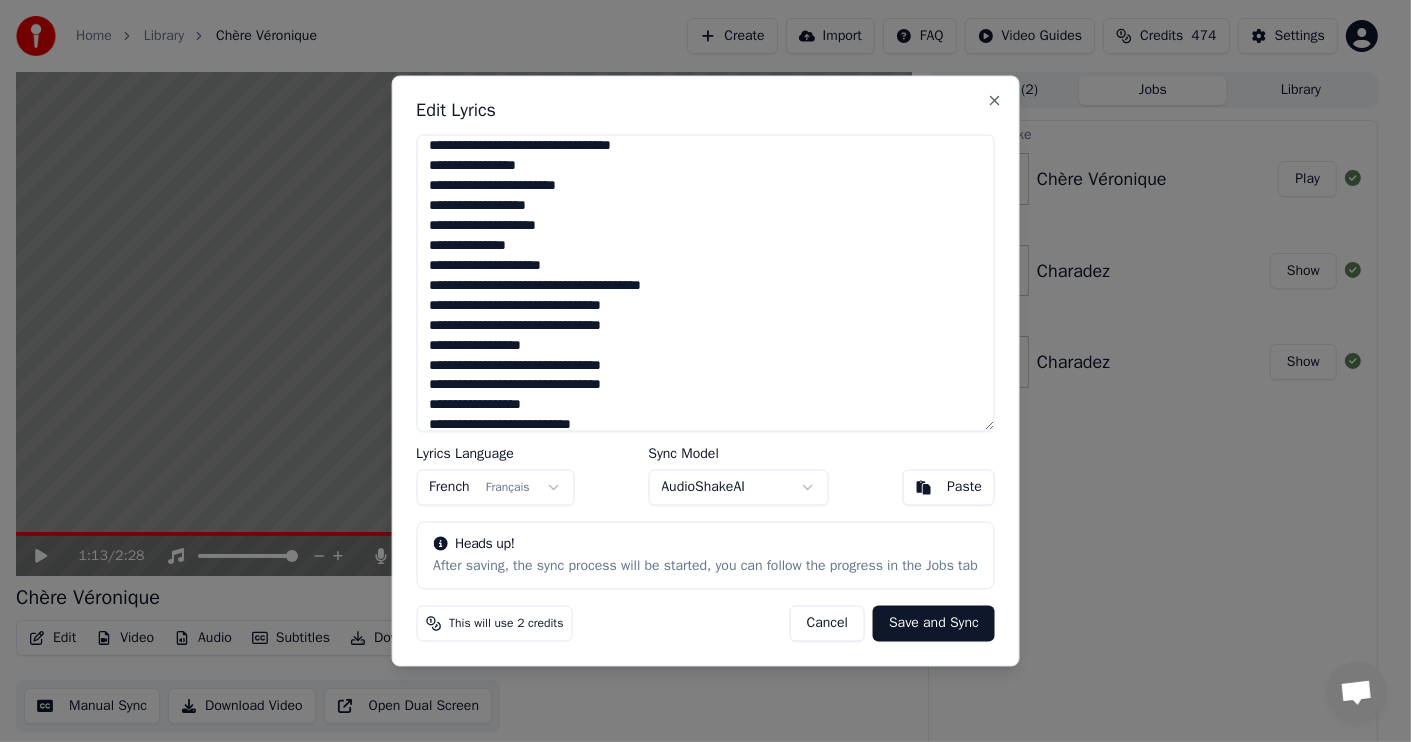 click at bounding box center (705, 283) 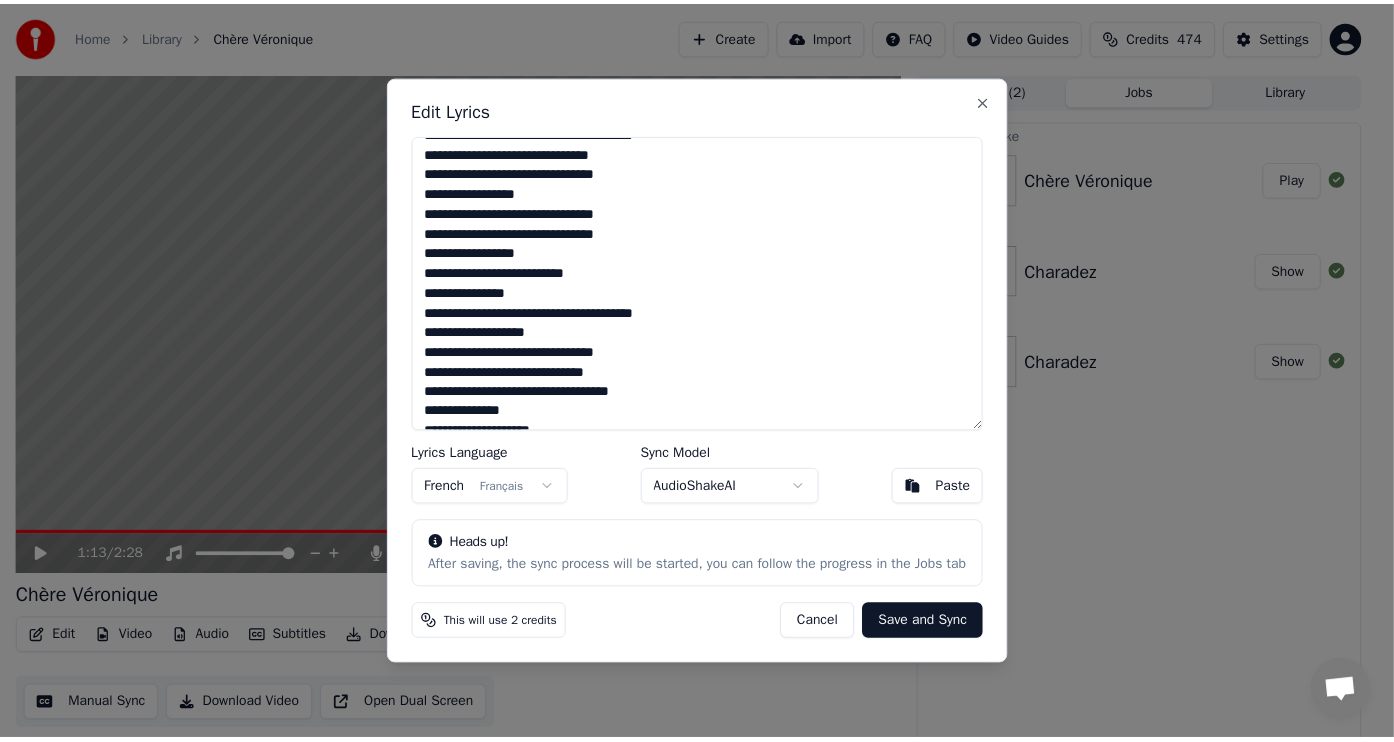 scroll, scrollTop: 120, scrollLeft: 0, axis: vertical 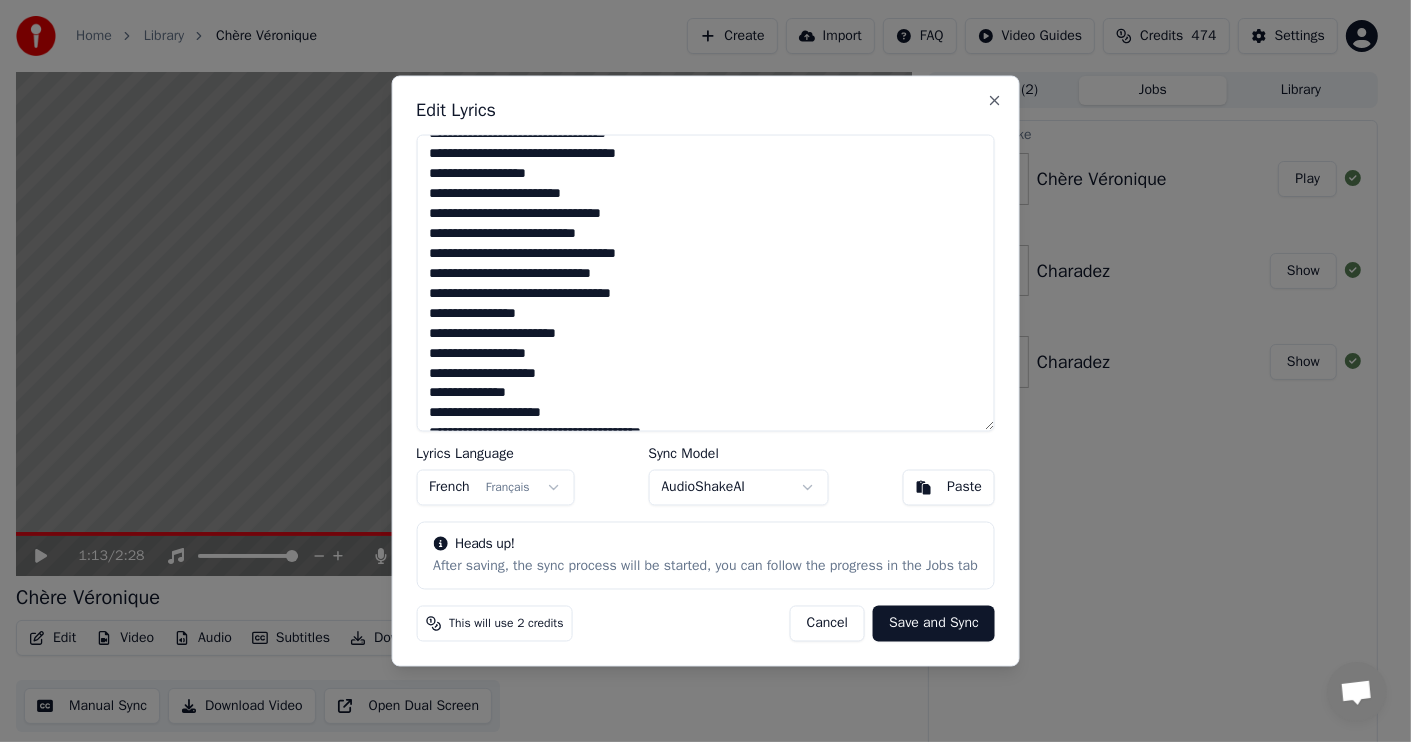 type on "**********" 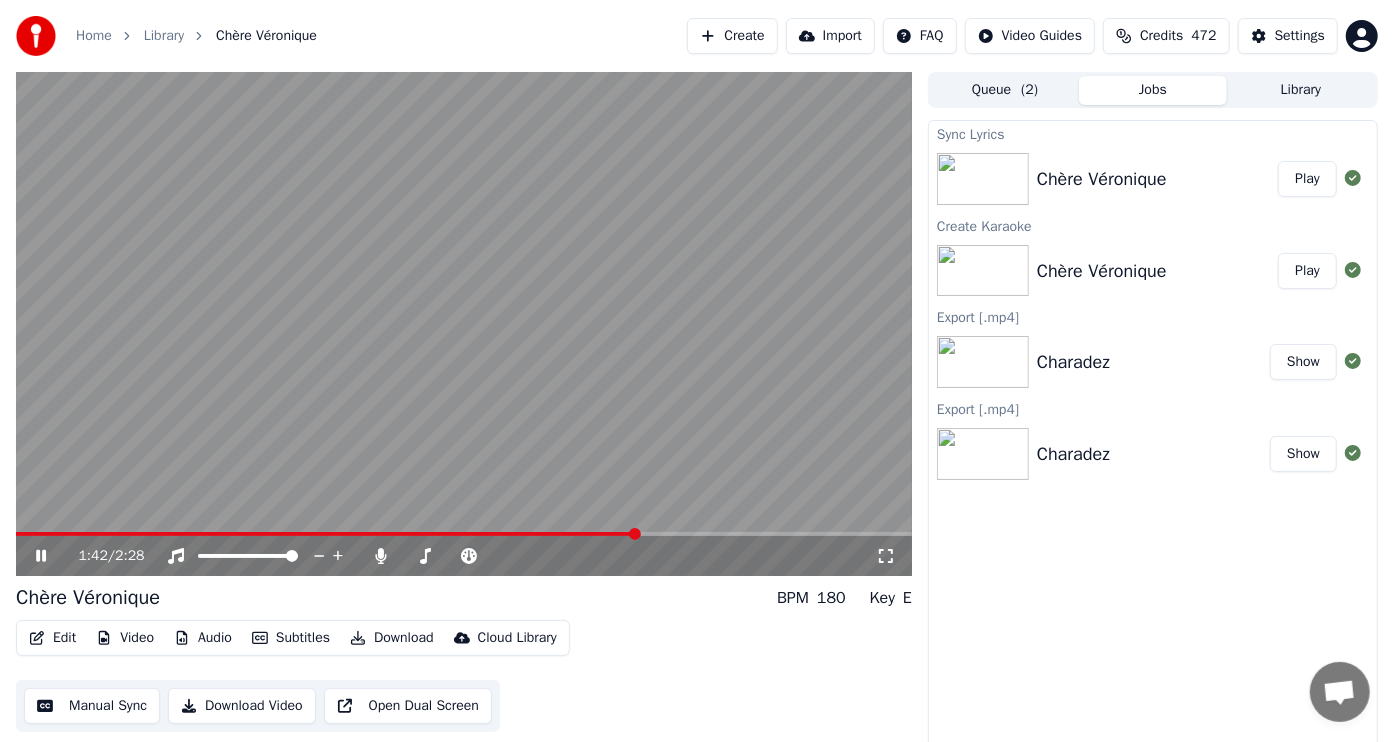 click 